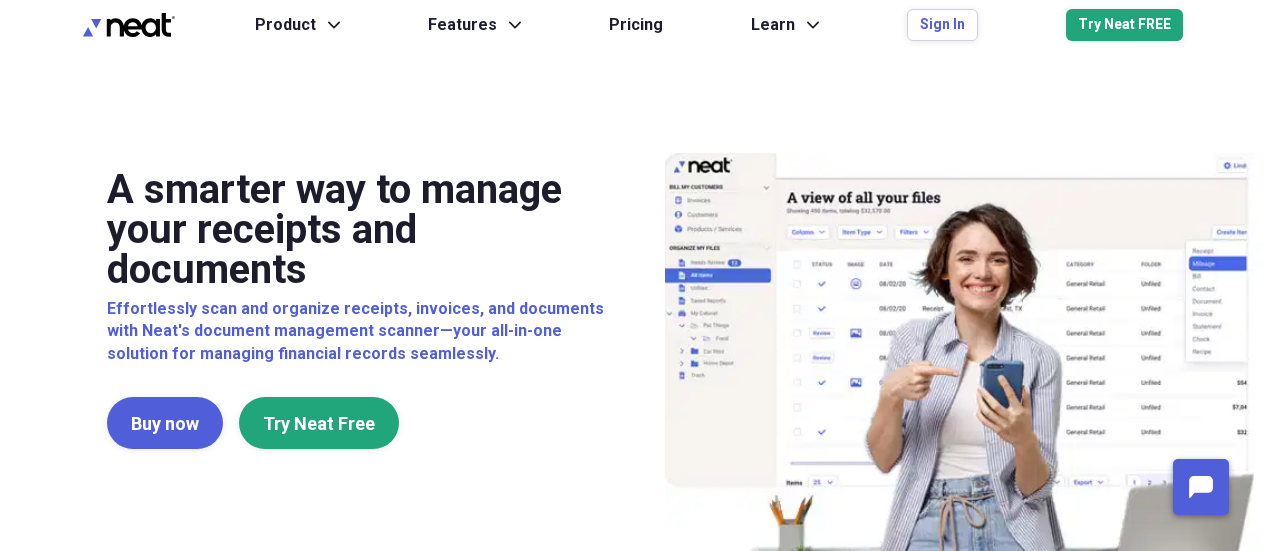 scroll, scrollTop: 0, scrollLeft: 0, axis: both 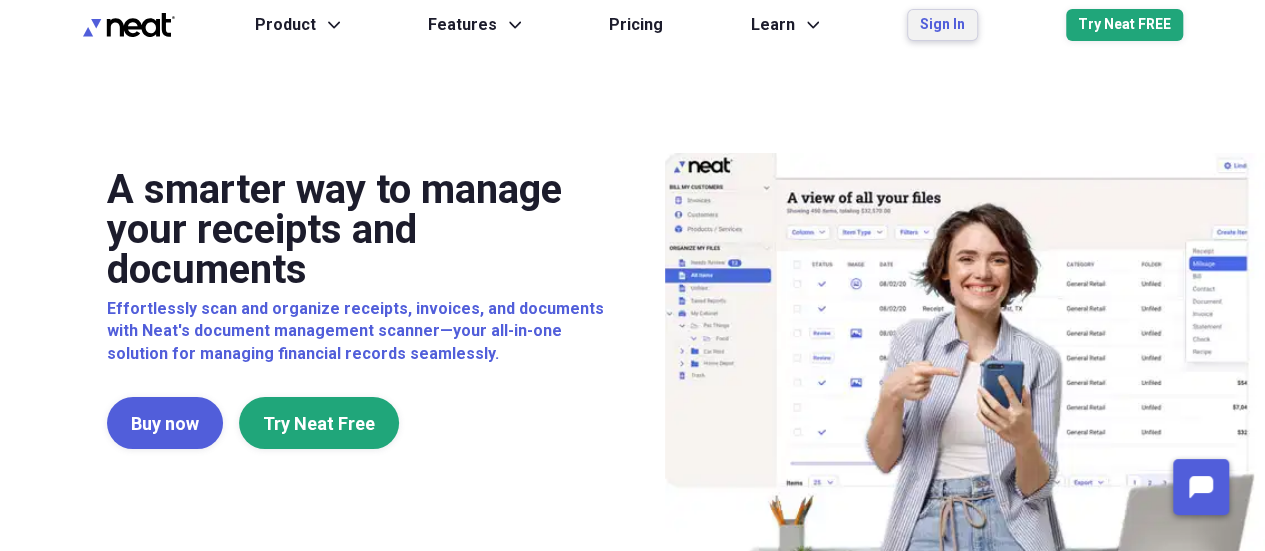 click on "Sign In" at bounding box center [942, 25] 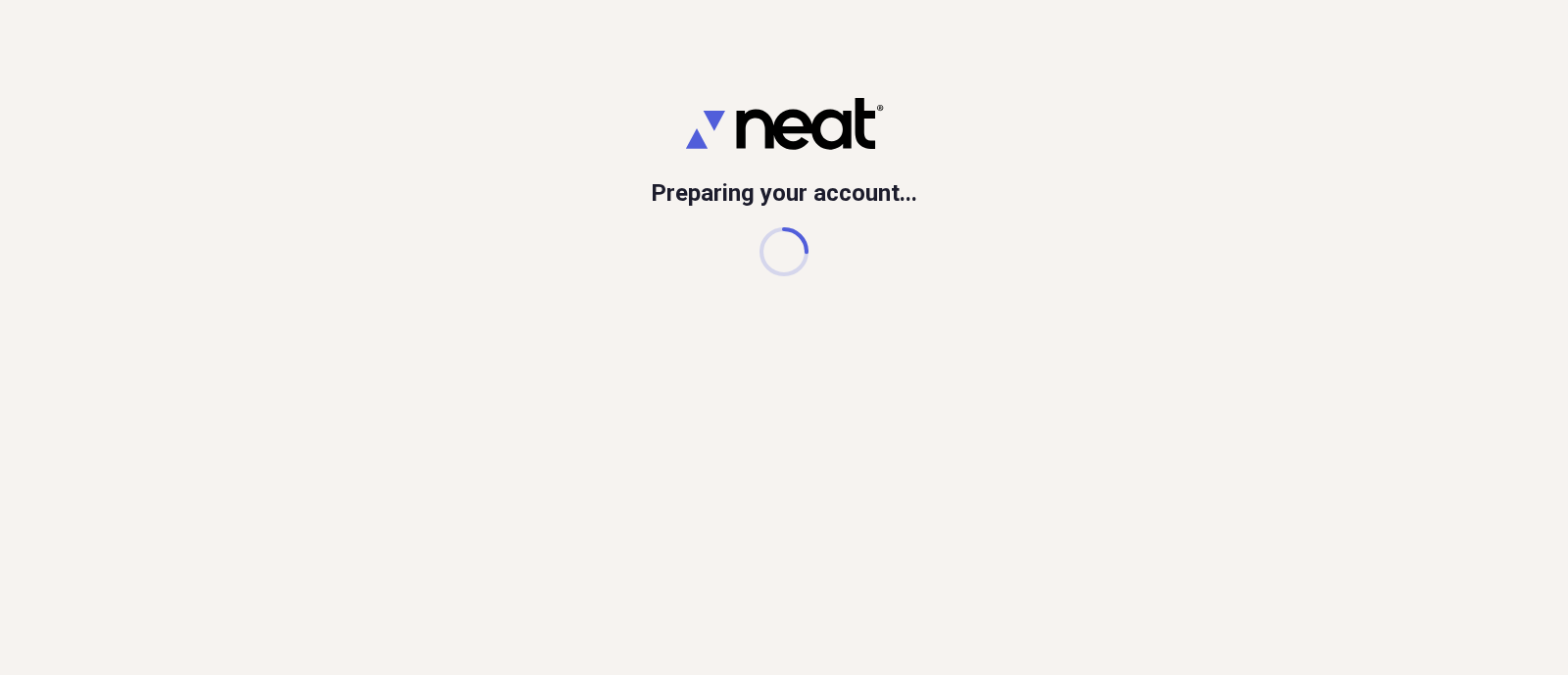 scroll, scrollTop: 0, scrollLeft: 0, axis: both 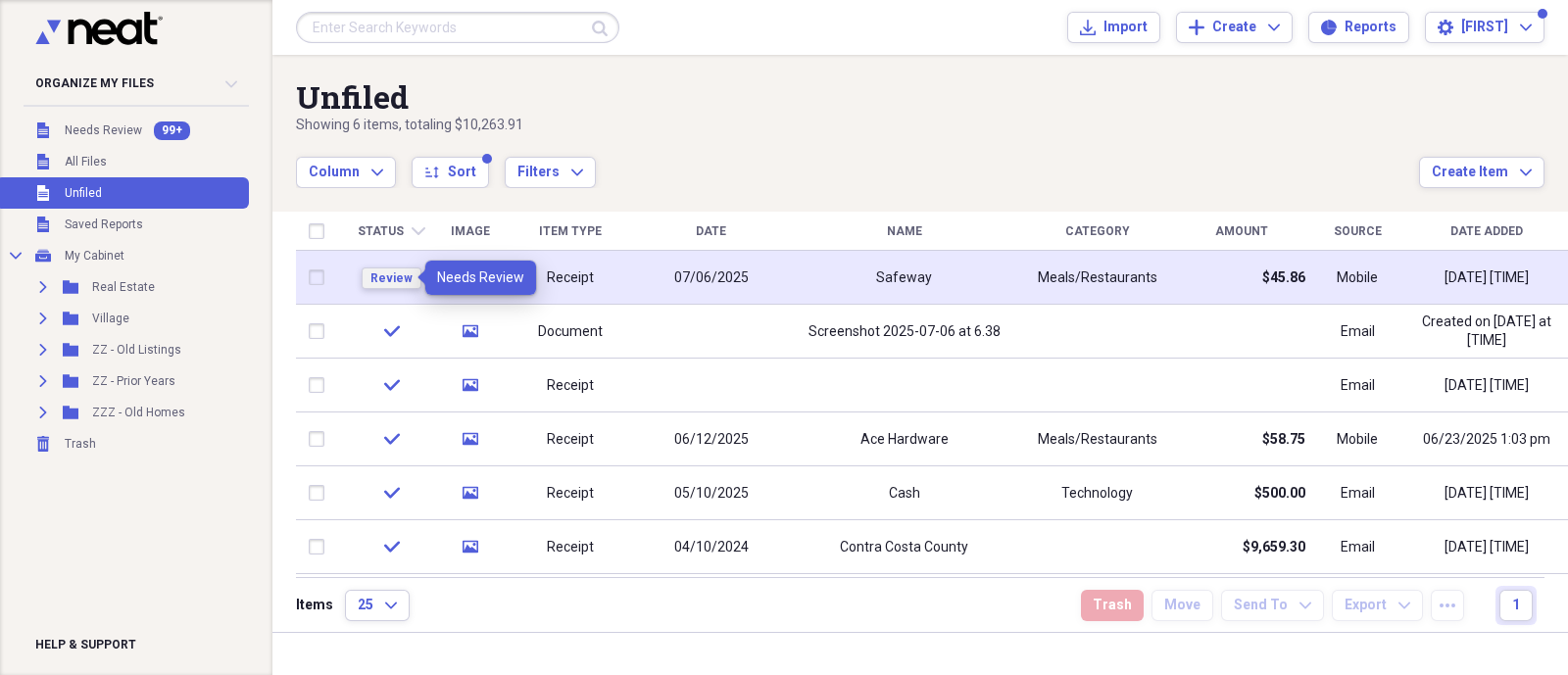 click on "Review" at bounding box center (391, 278) 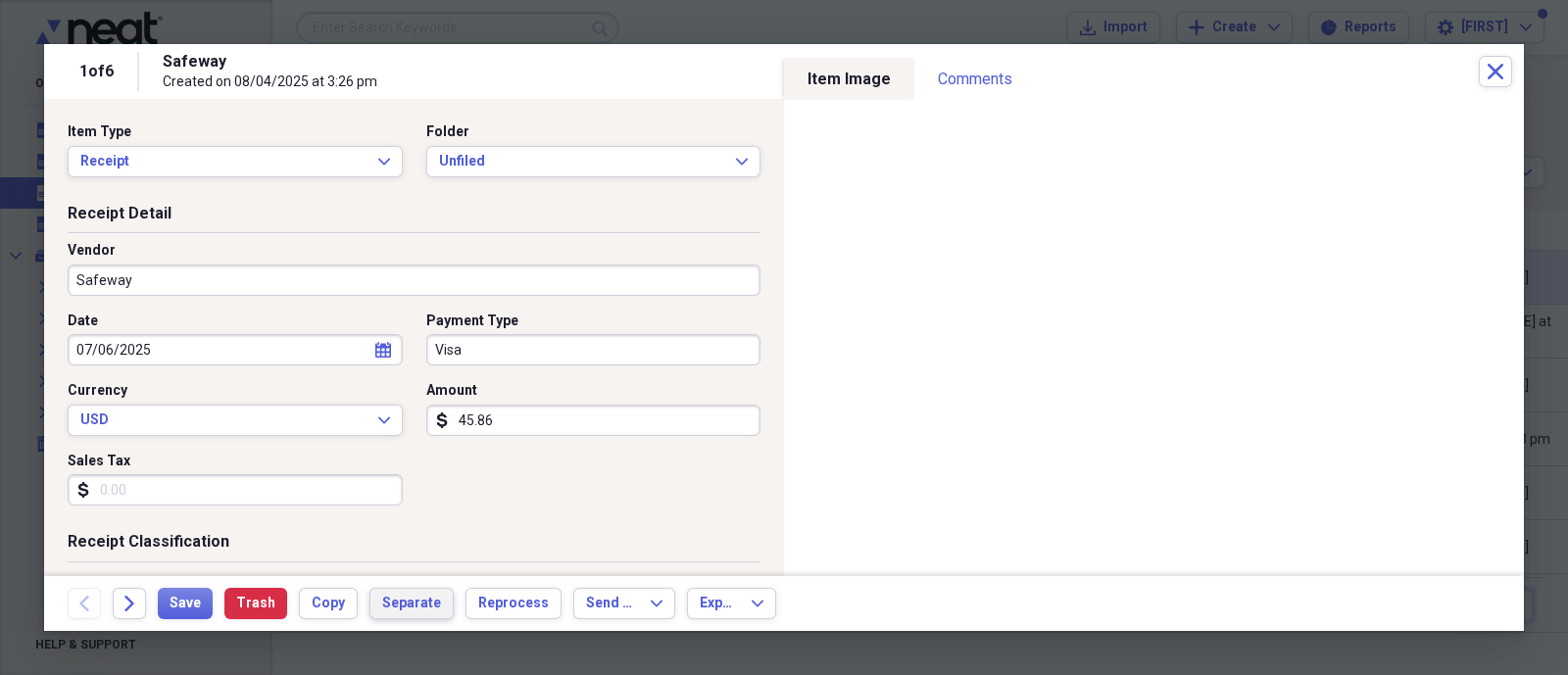 click on "Separate" at bounding box center [412, 603] 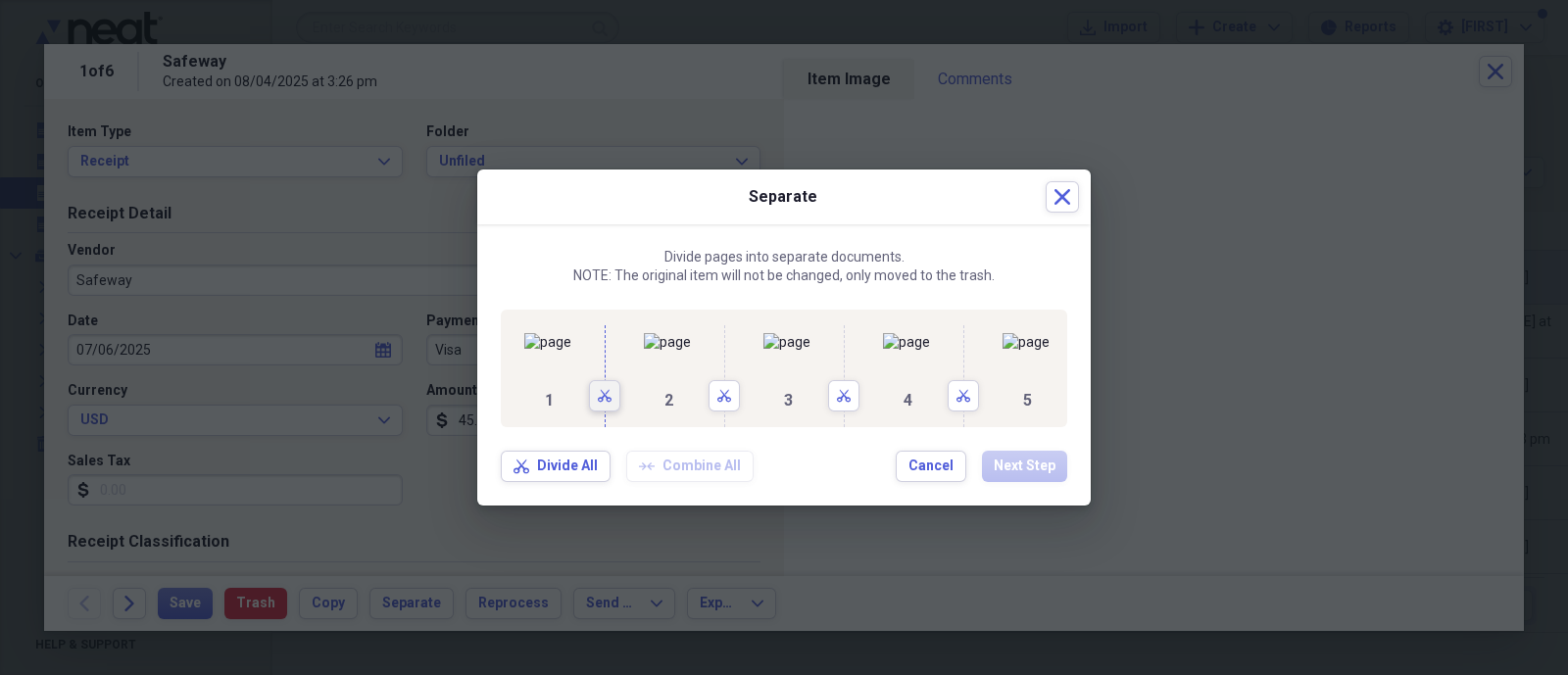 click on "Scissors" at bounding box center (605, 396) 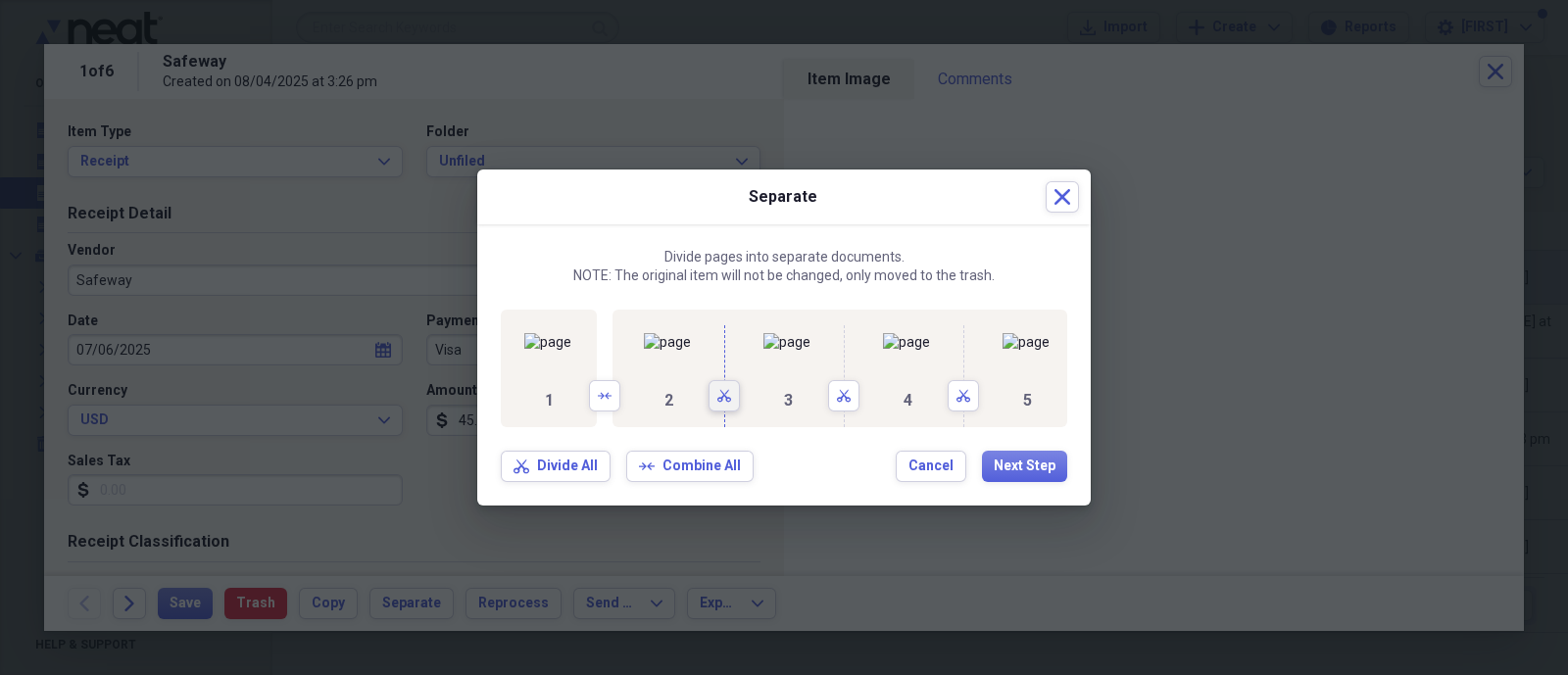 click on "Scissors" at bounding box center (724, 396) 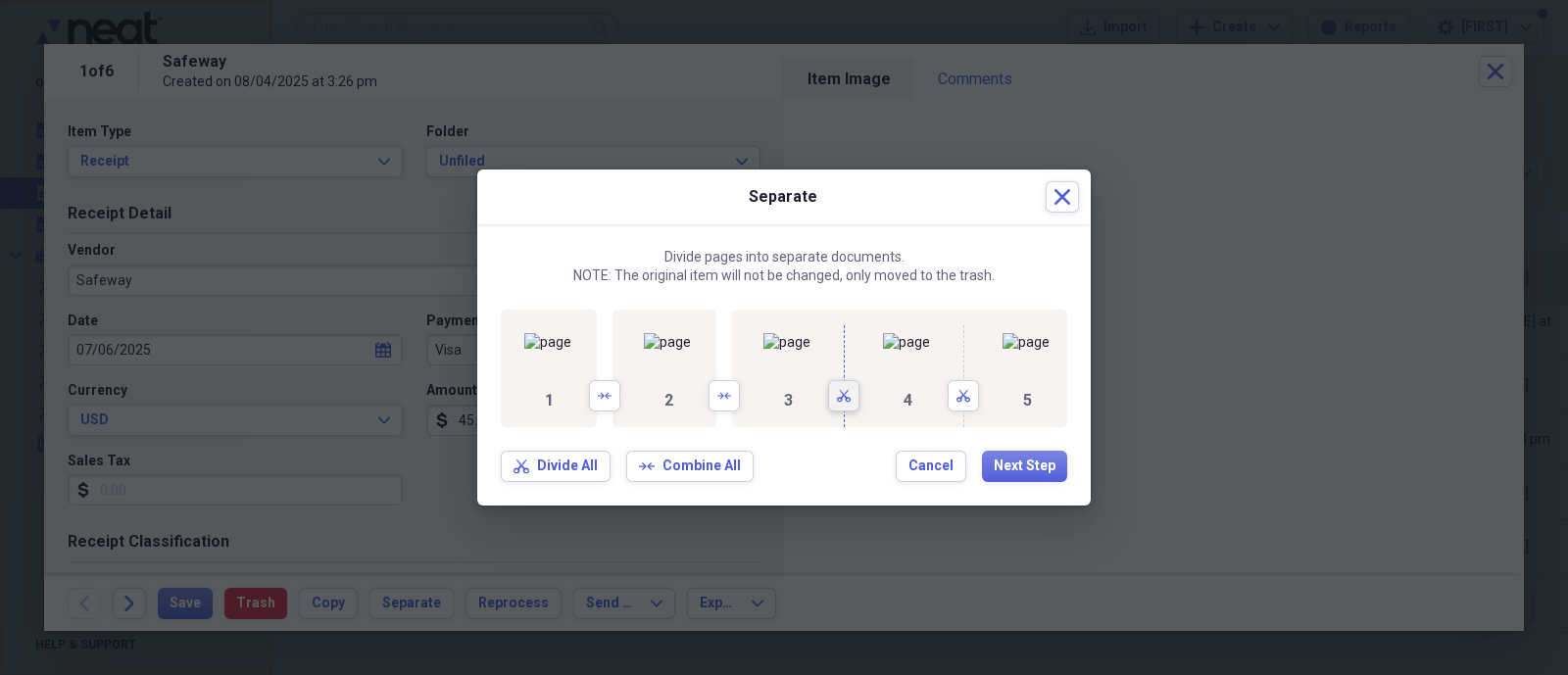 click on "Scissors" at bounding box center [844, 396] 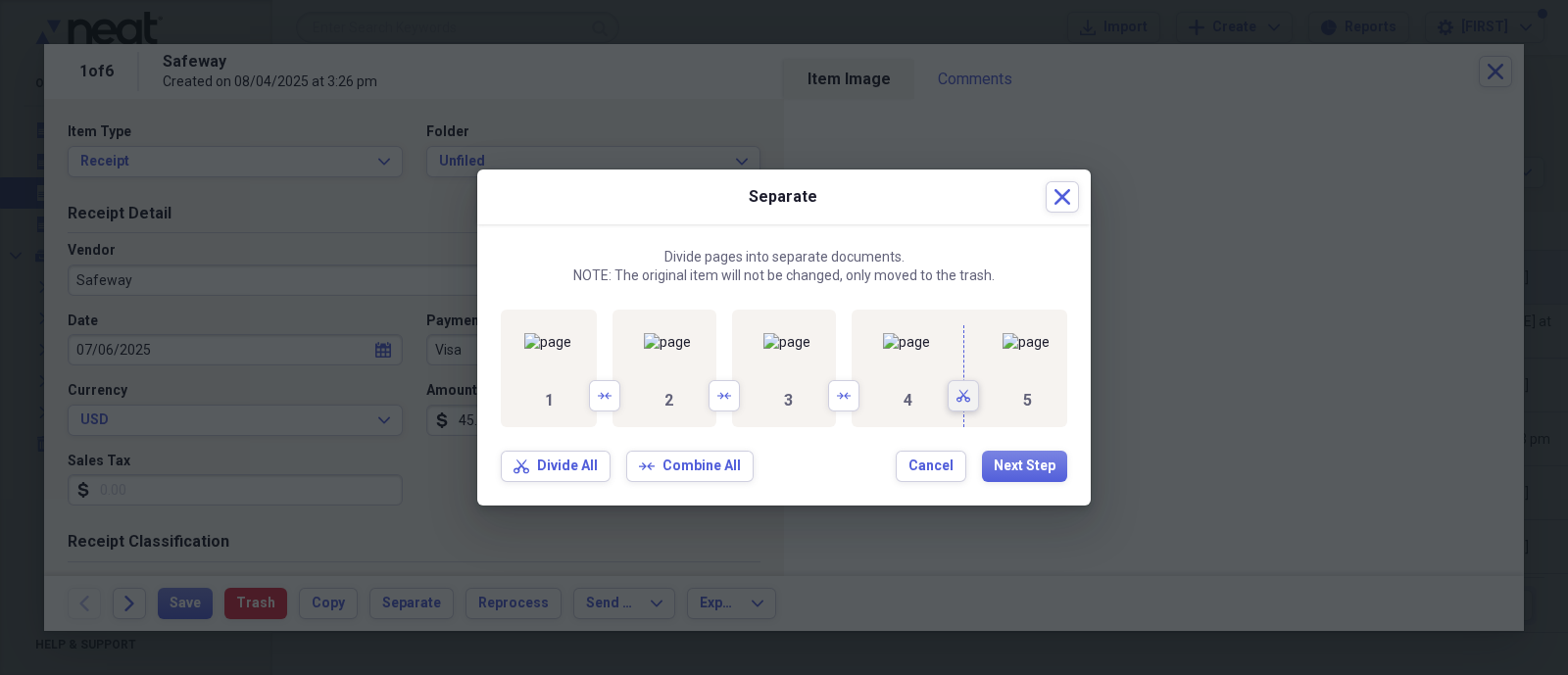 click on "Scissors" at bounding box center [963, 396] 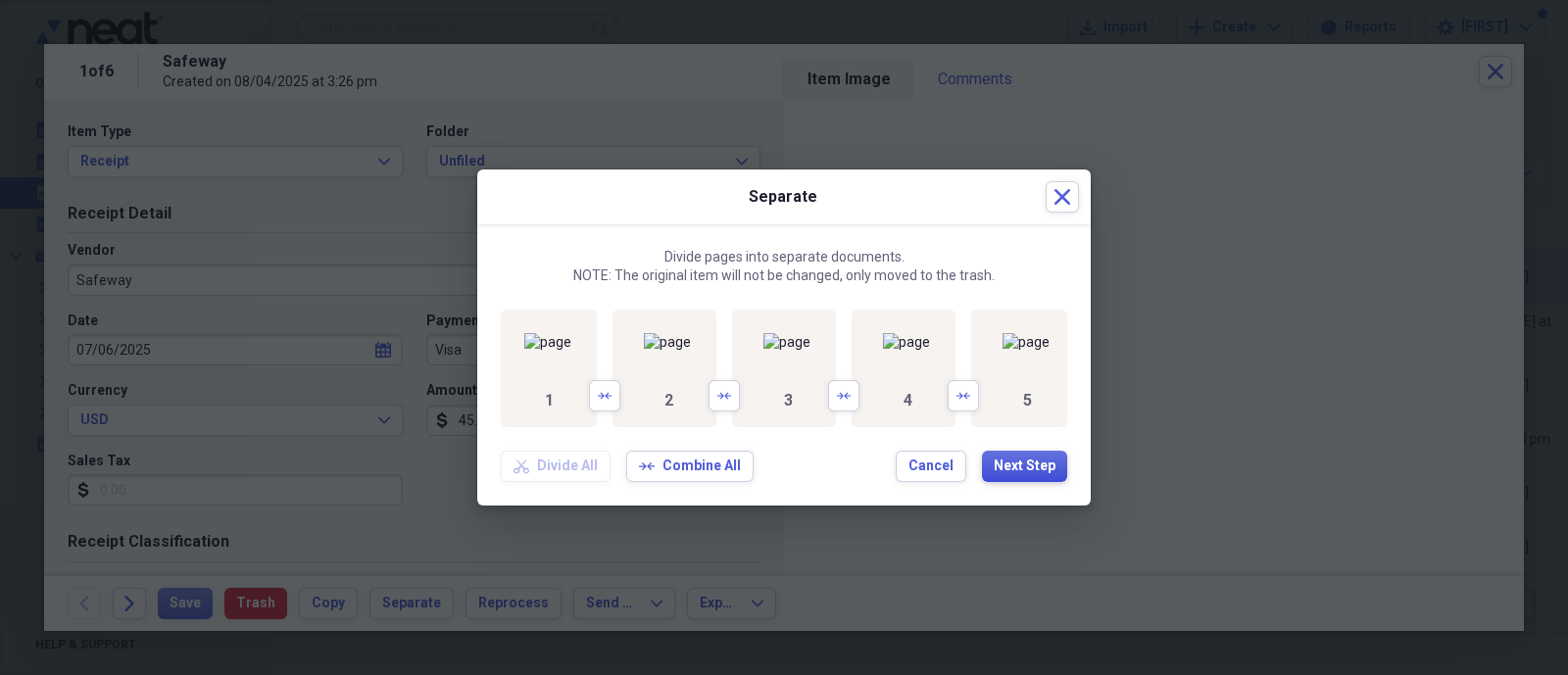 click on "Next Step" at bounding box center (1024, 466) 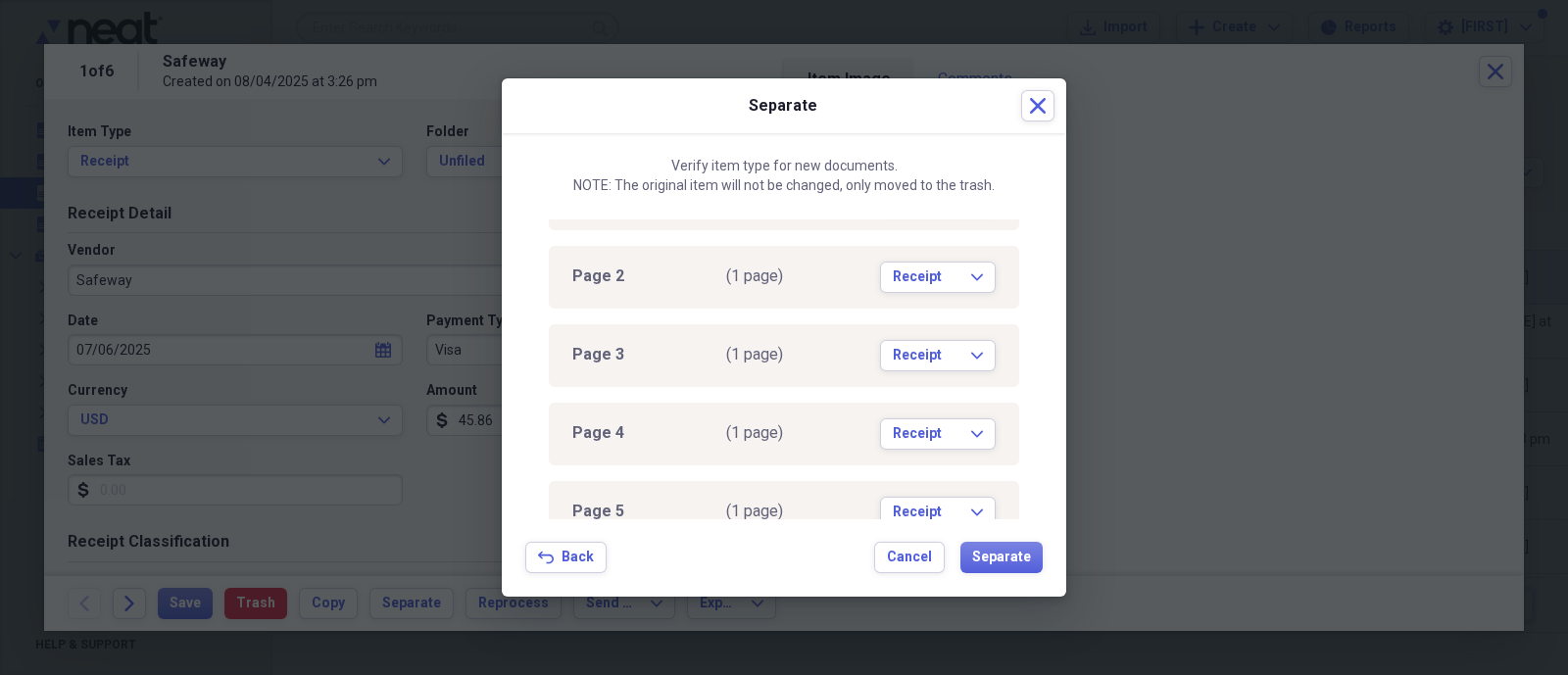 scroll, scrollTop: 93, scrollLeft: 0, axis: vertical 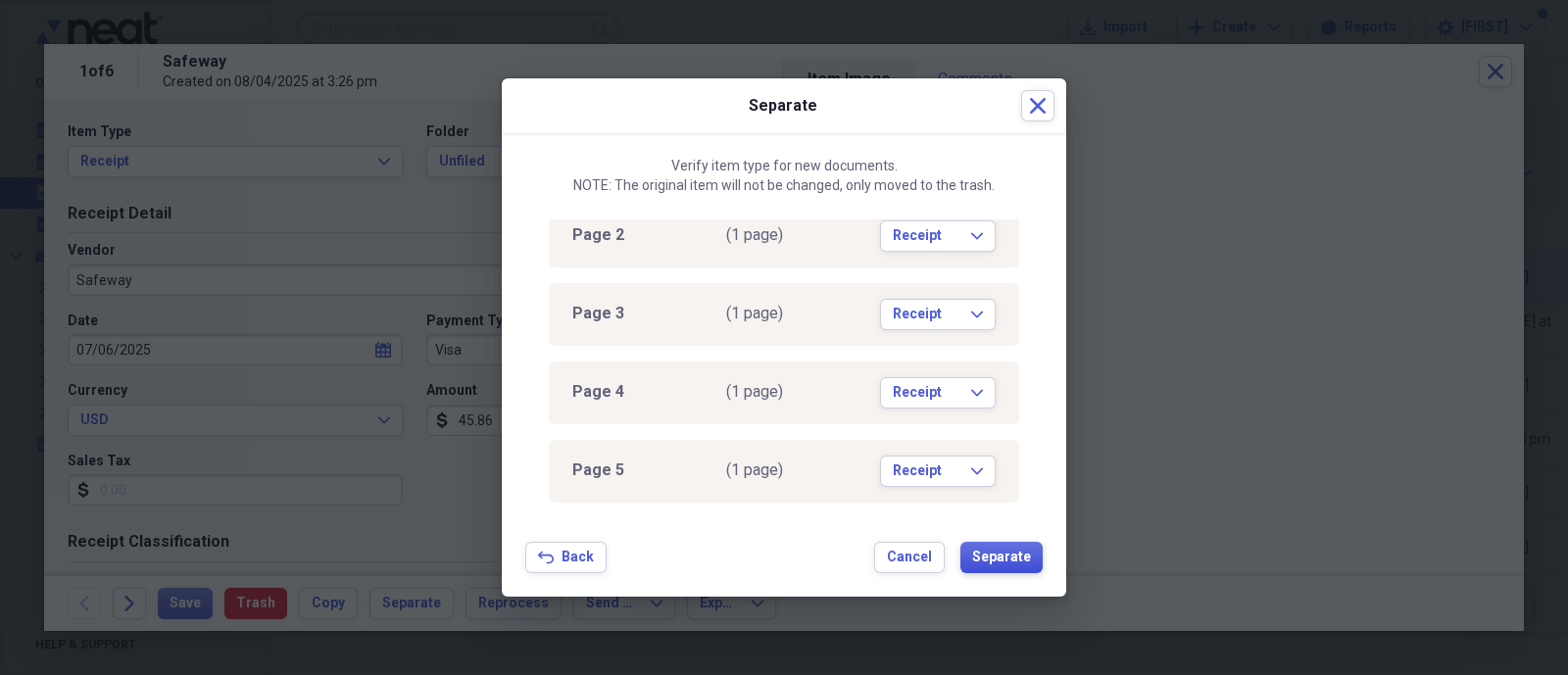 click on "Separate" at bounding box center (1002, 557) 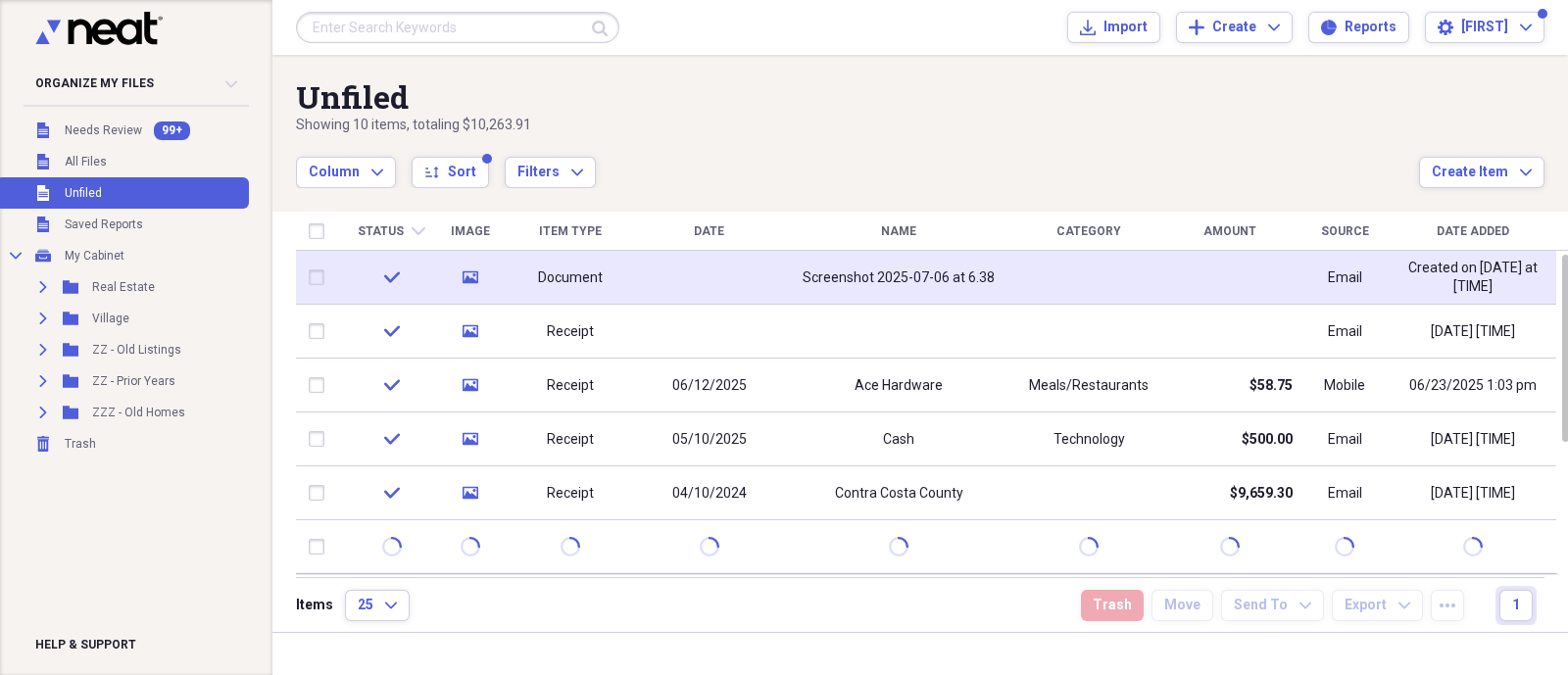 click on "Status chevron-down" at bounding box center [391, 231] 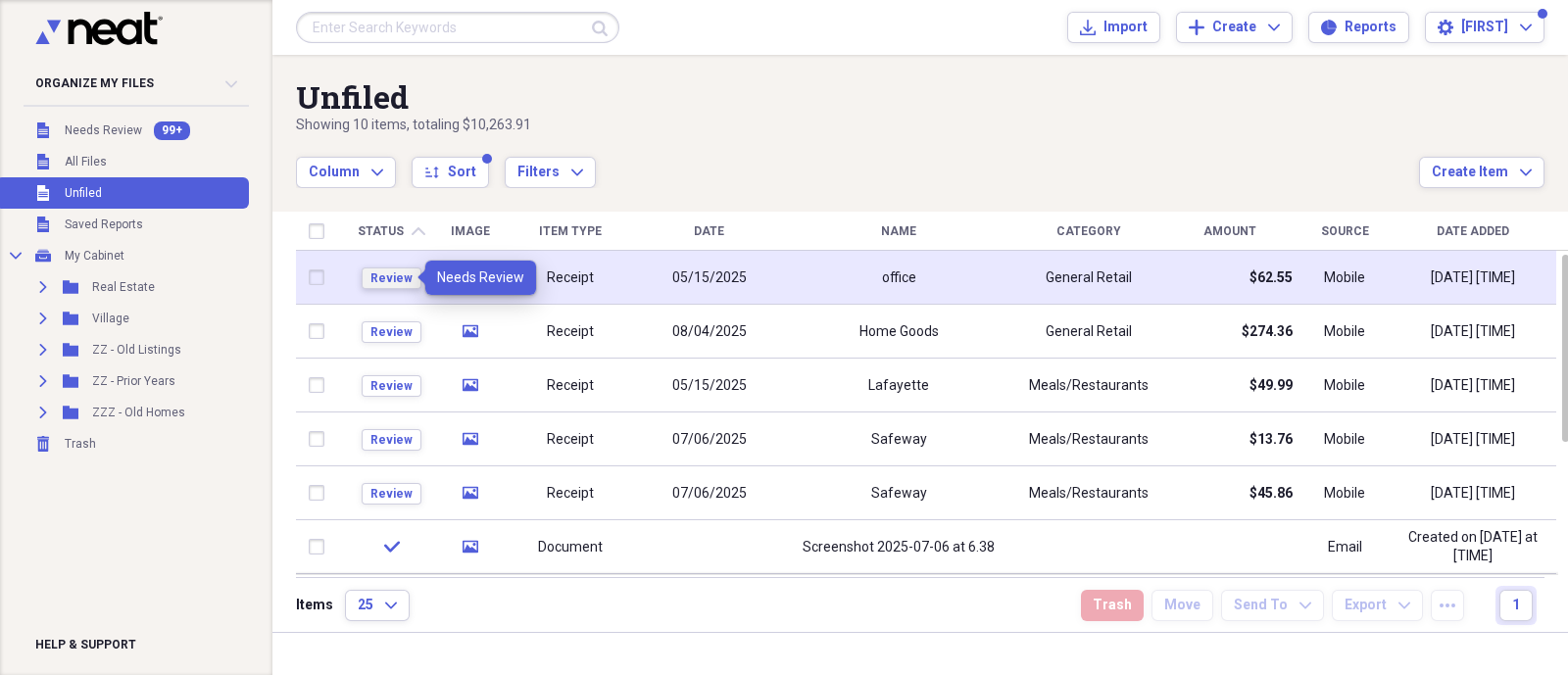 click on "Review" at bounding box center (391, 278) 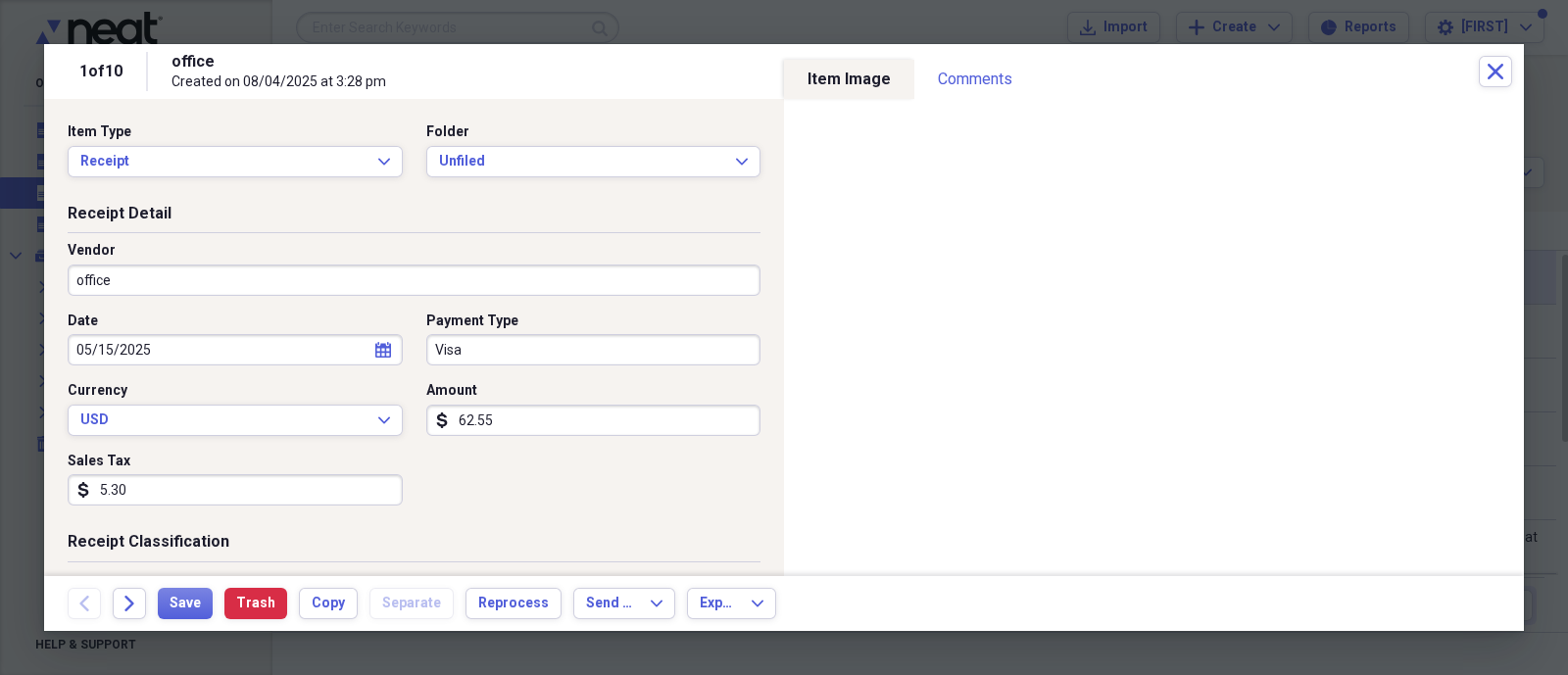 click on "office" at bounding box center (414, 280) 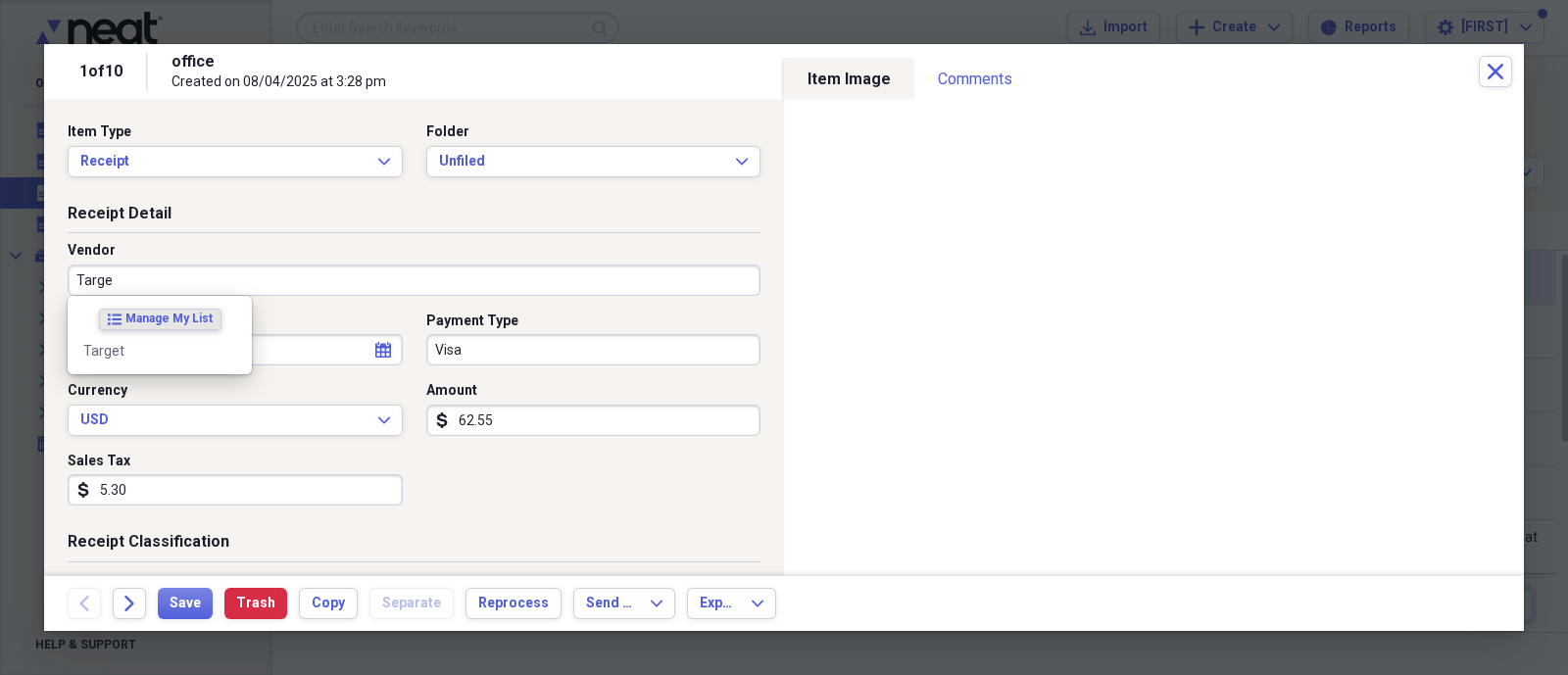 type on "Target" 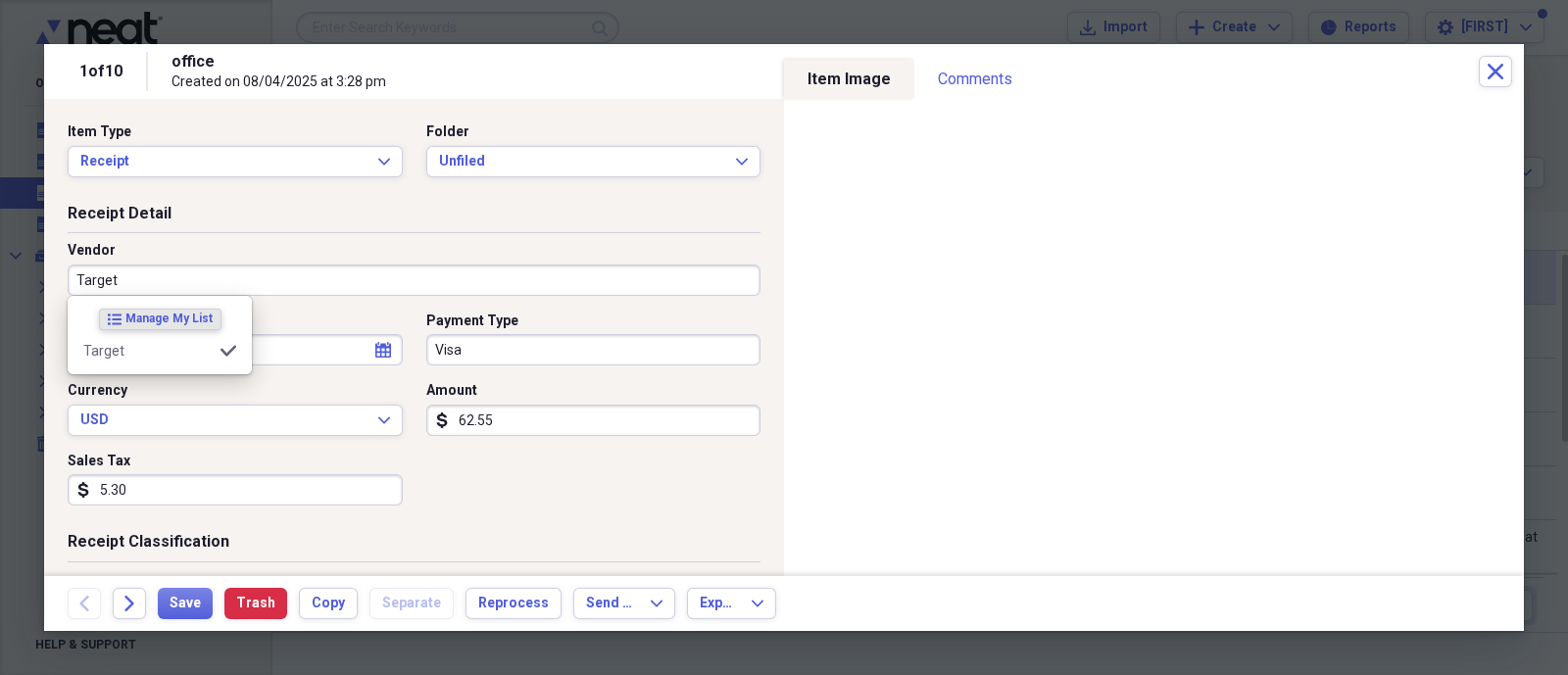 type on "Meals/Restaurants" 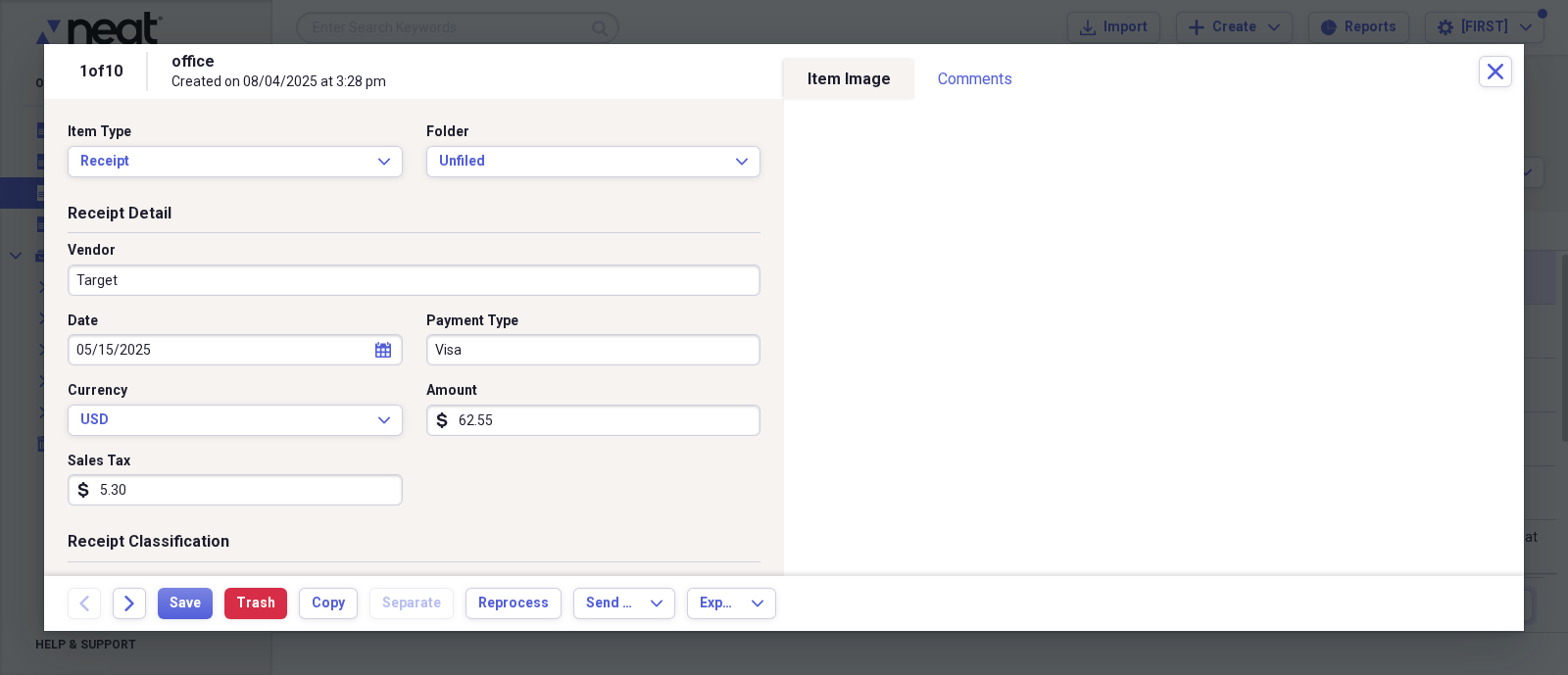 click on "Date [DATE] calendar Calendar Payment Type Visa Currency USD Expand Amount dollar-sign [AMOUNT] Sales Tax dollar-sign [AMOUNT]" at bounding box center (414, 416) 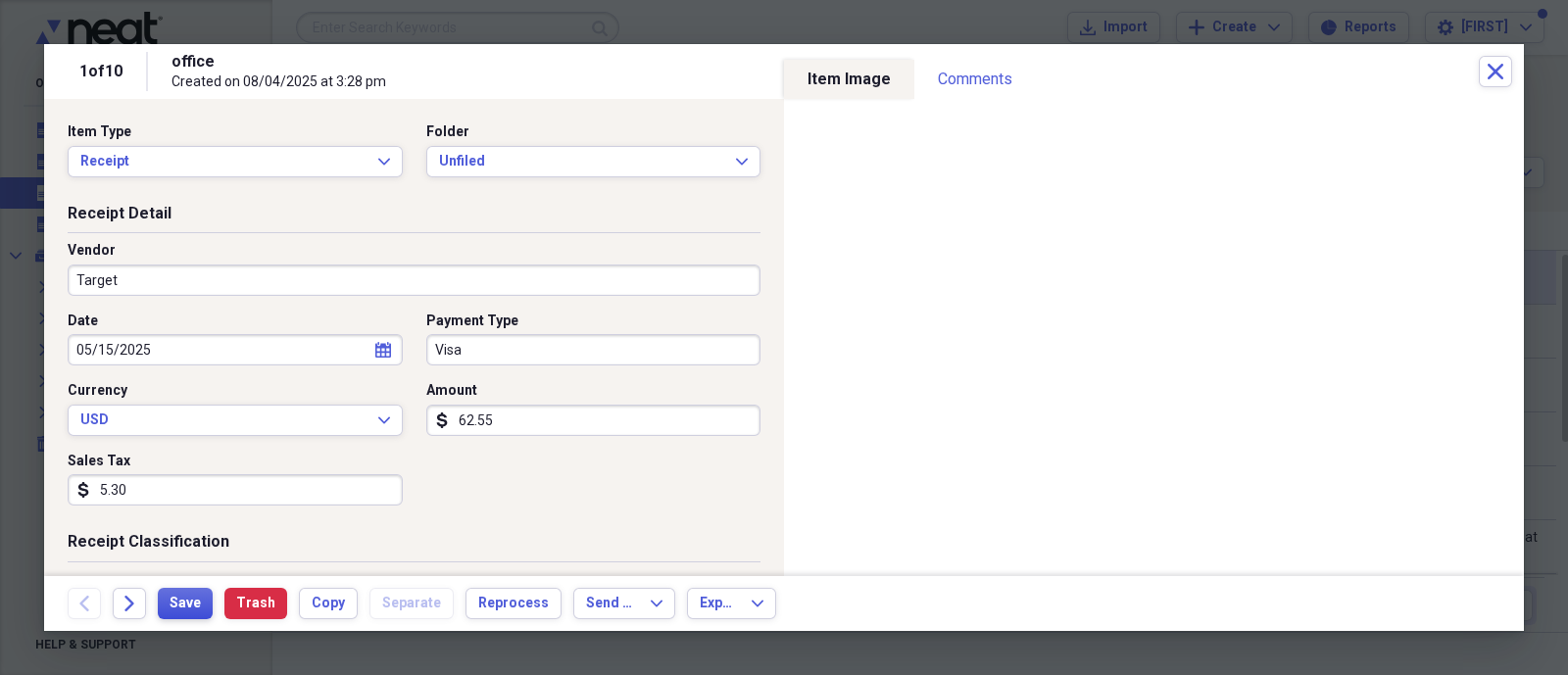 click on "Save" at bounding box center (185, 603) 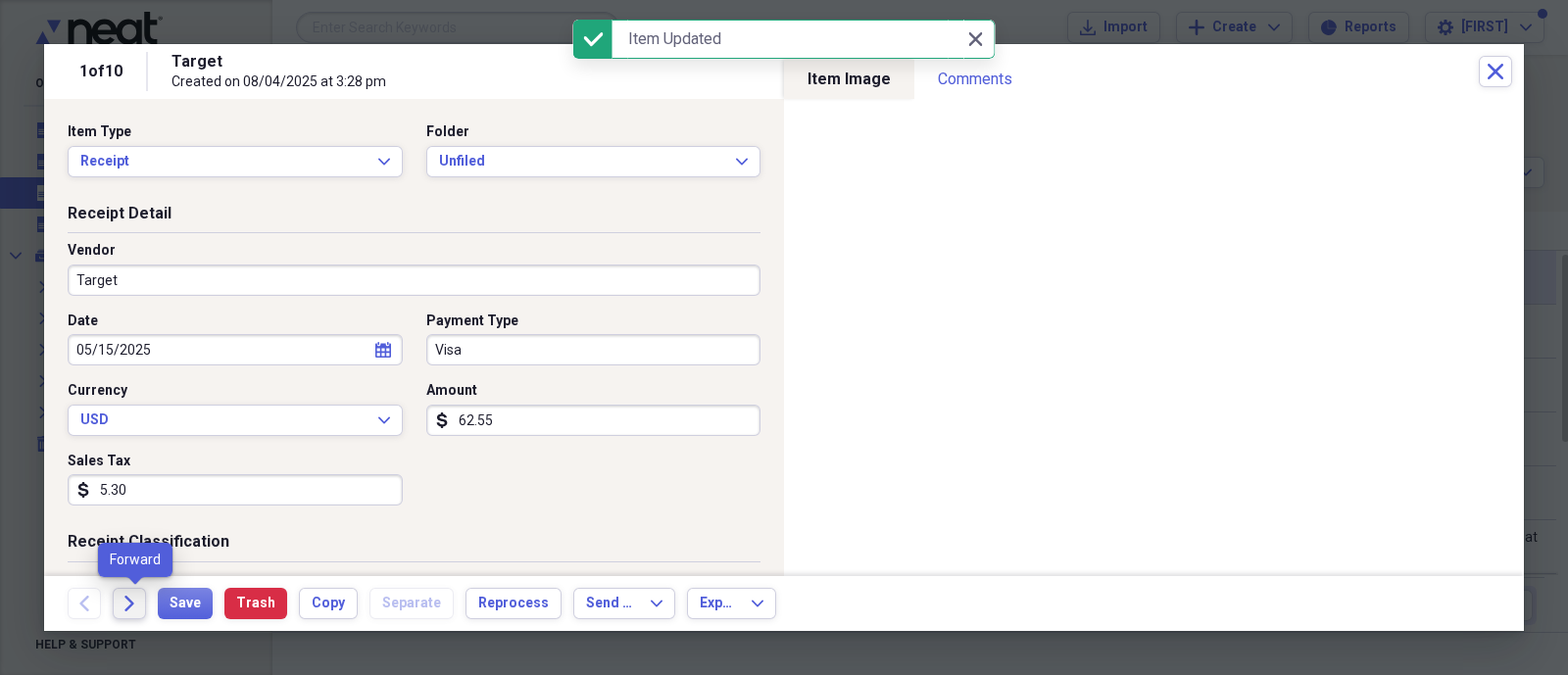 click on "Forward" at bounding box center [129, 603] 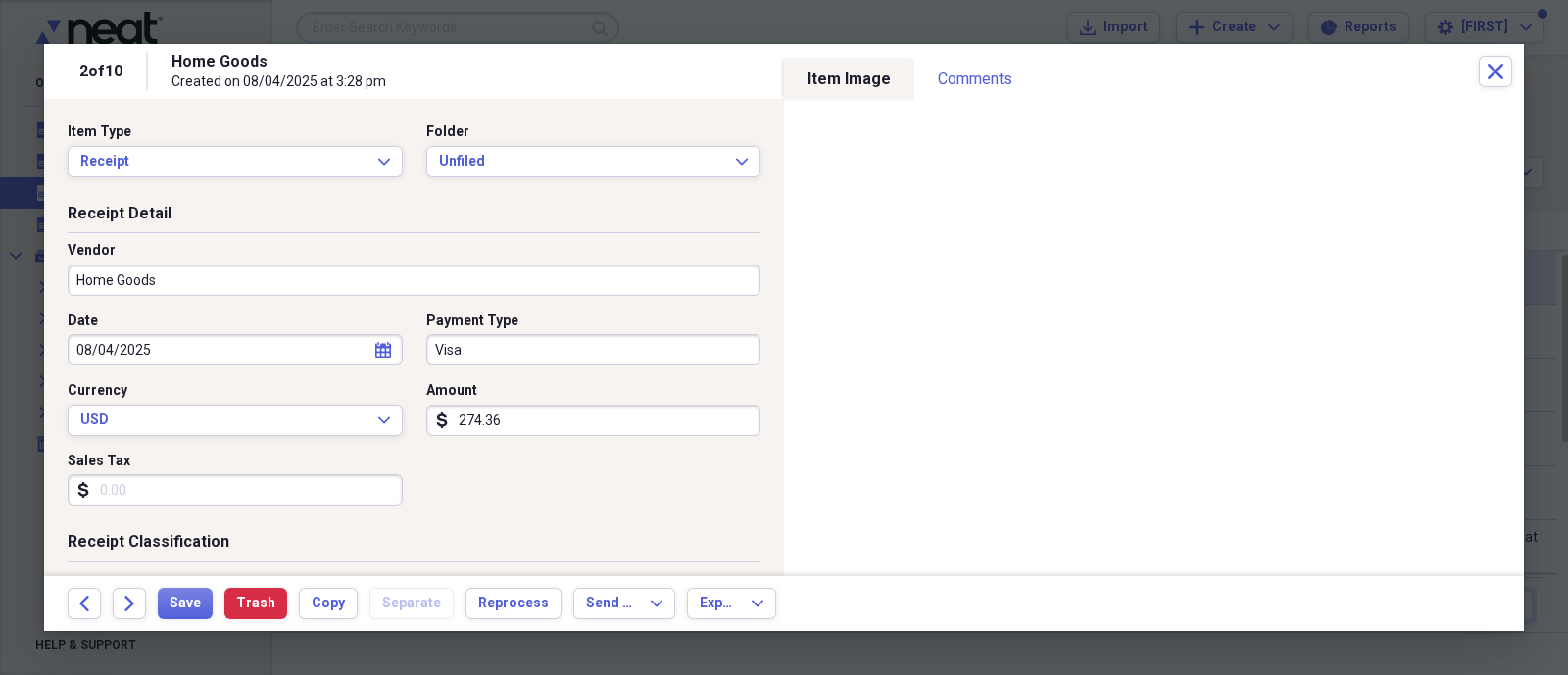click on "Back Forward Save Trash Copy Separate Reprocess Send To Expand Export Expand" at bounding box center [784, 603] 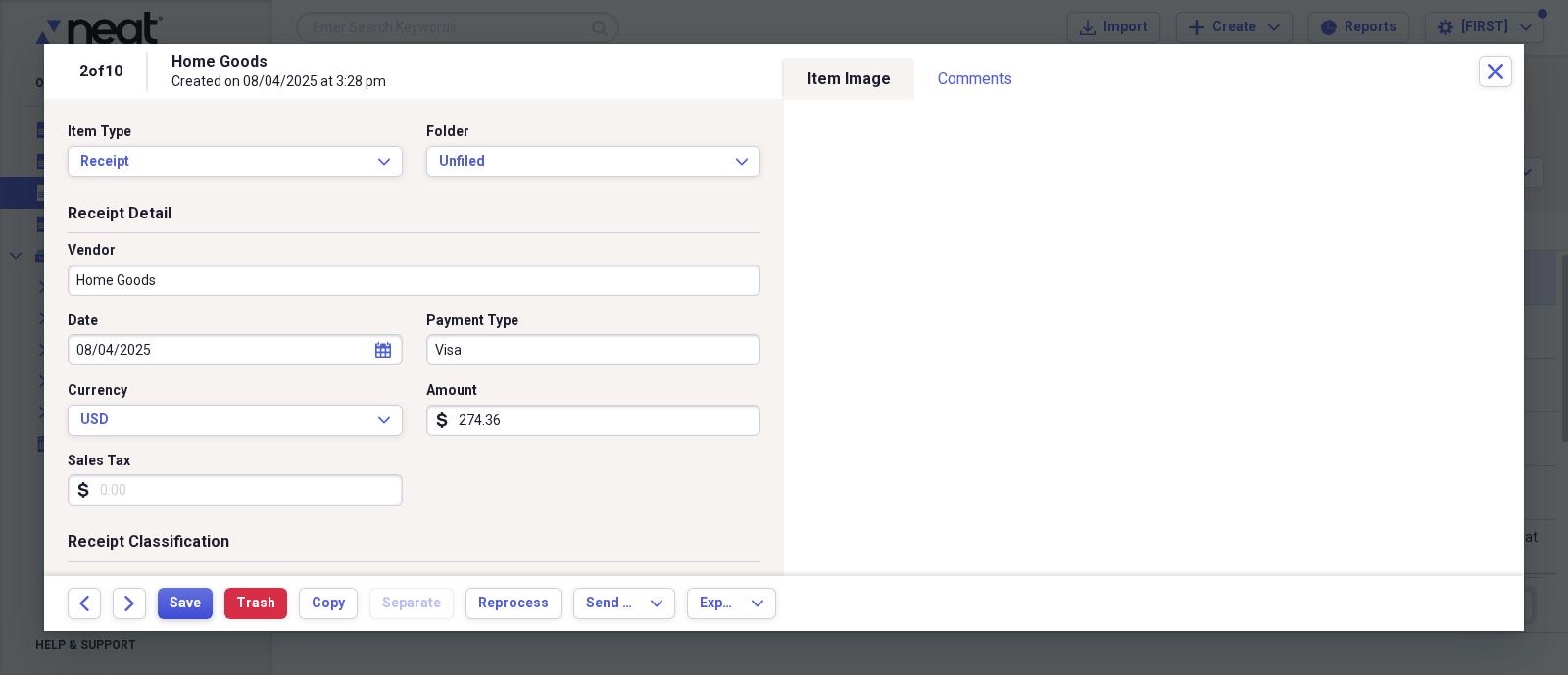 click on "Save" at bounding box center (185, 603) 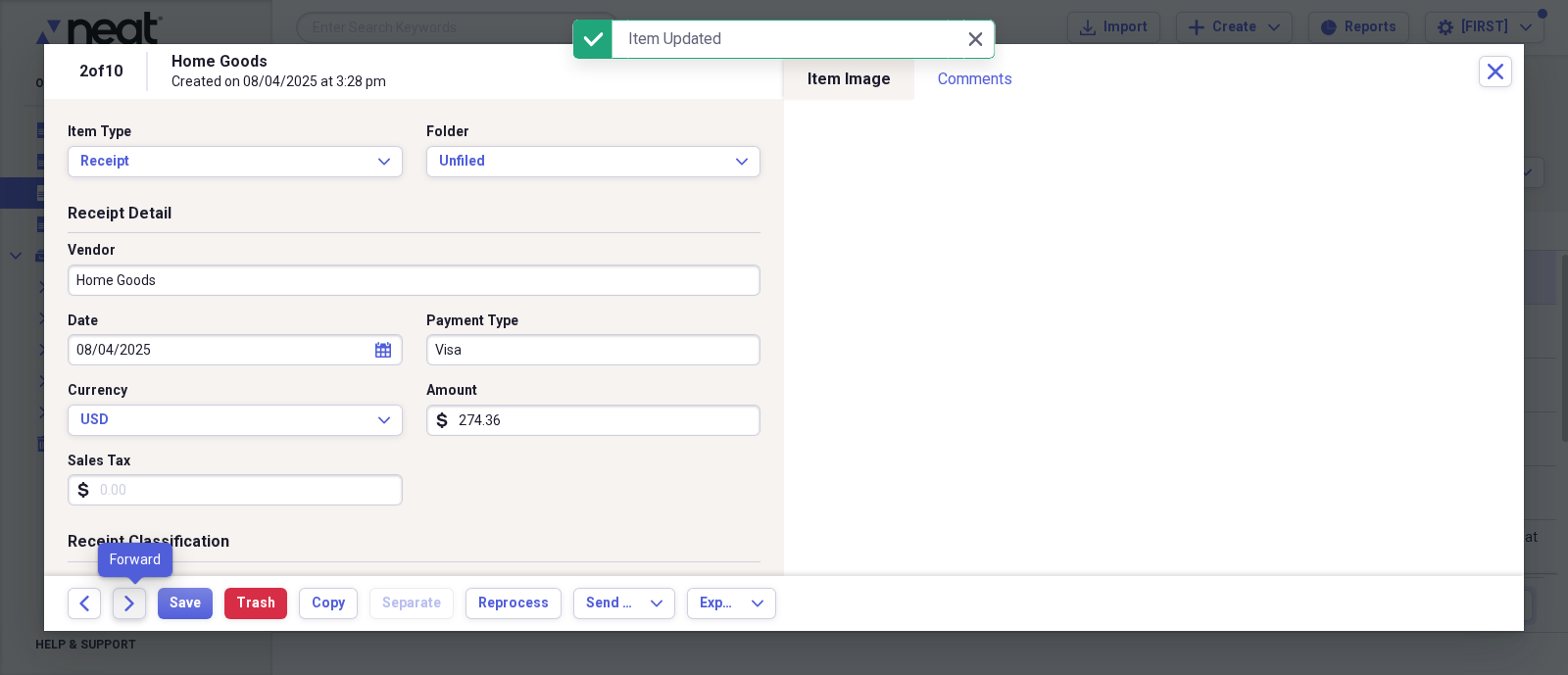 click on "Forward" at bounding box center [129, 603] 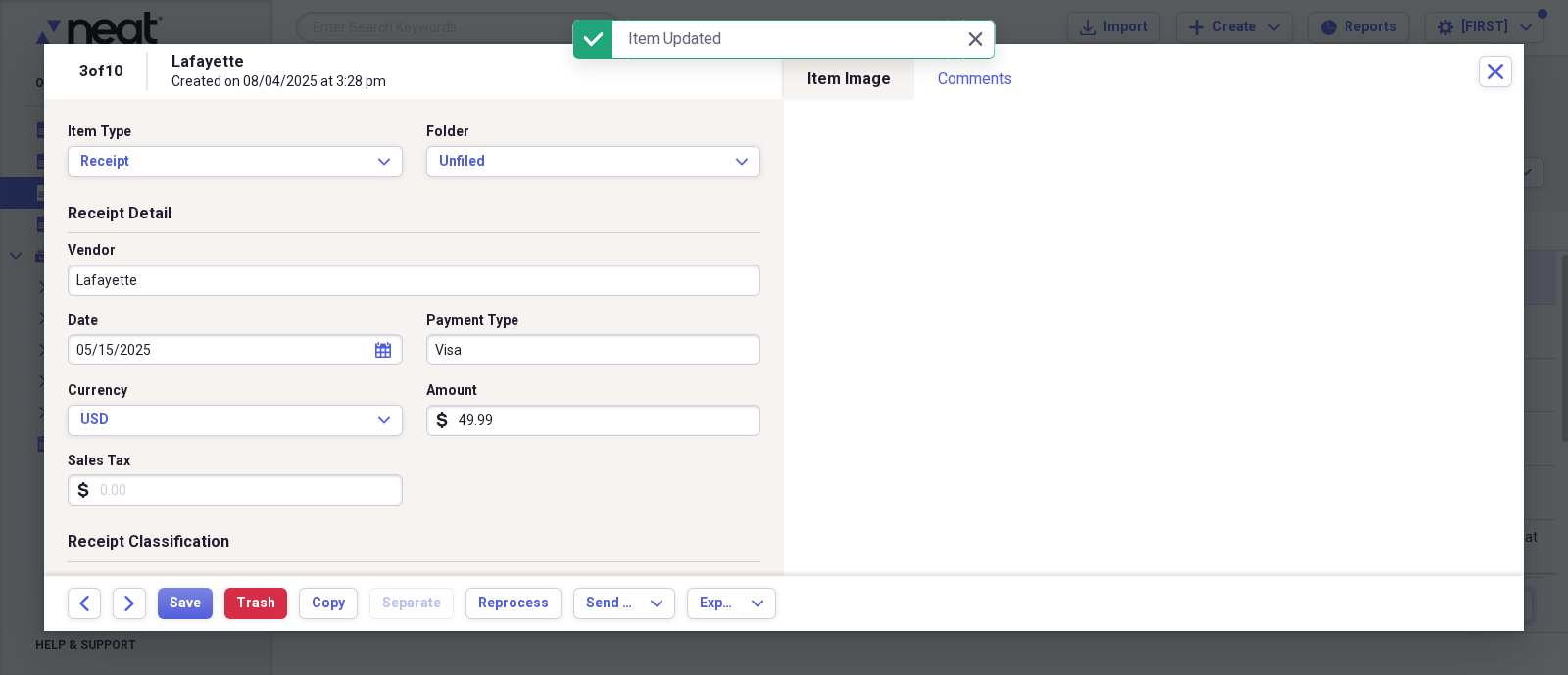 click on "Lafayette" at bounding box center (414, 280) 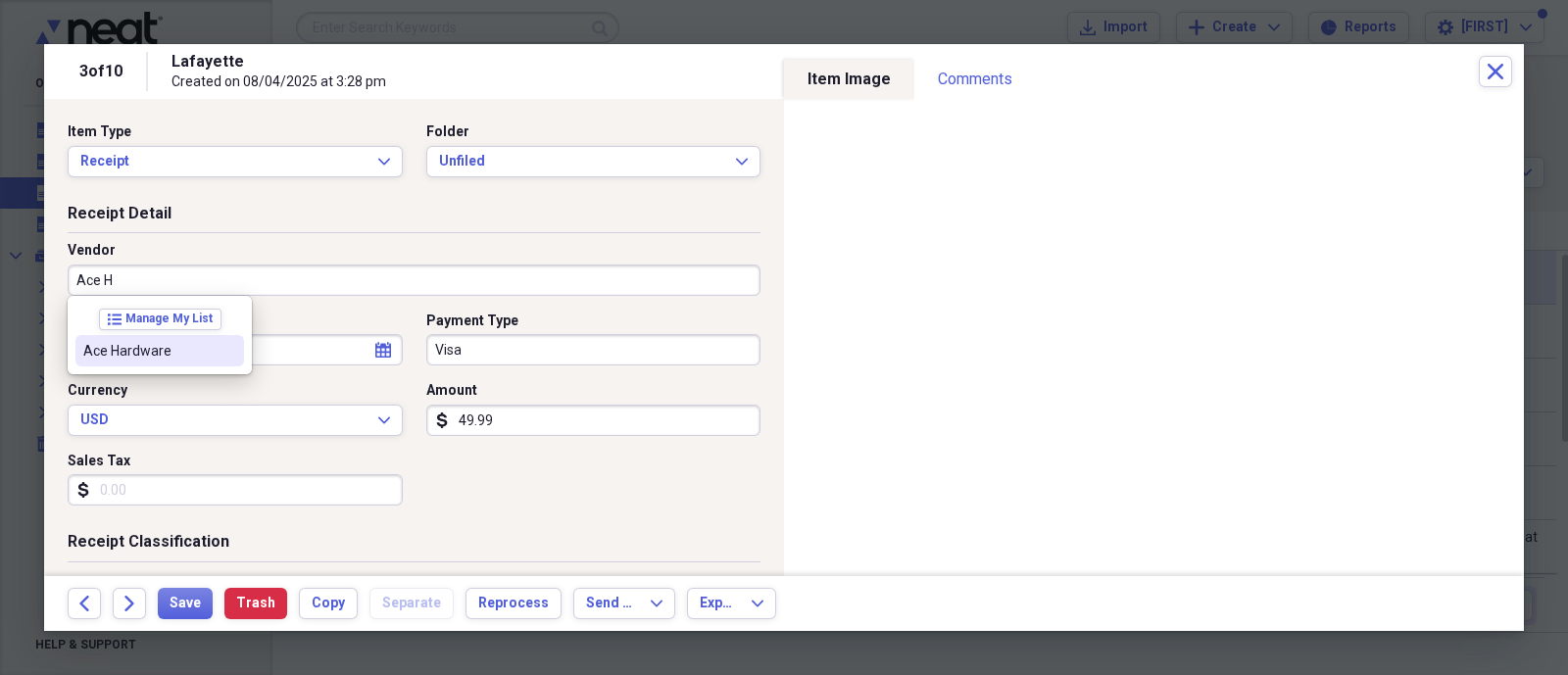 click on "Ace Hardware" at bounding box center [148, 351] 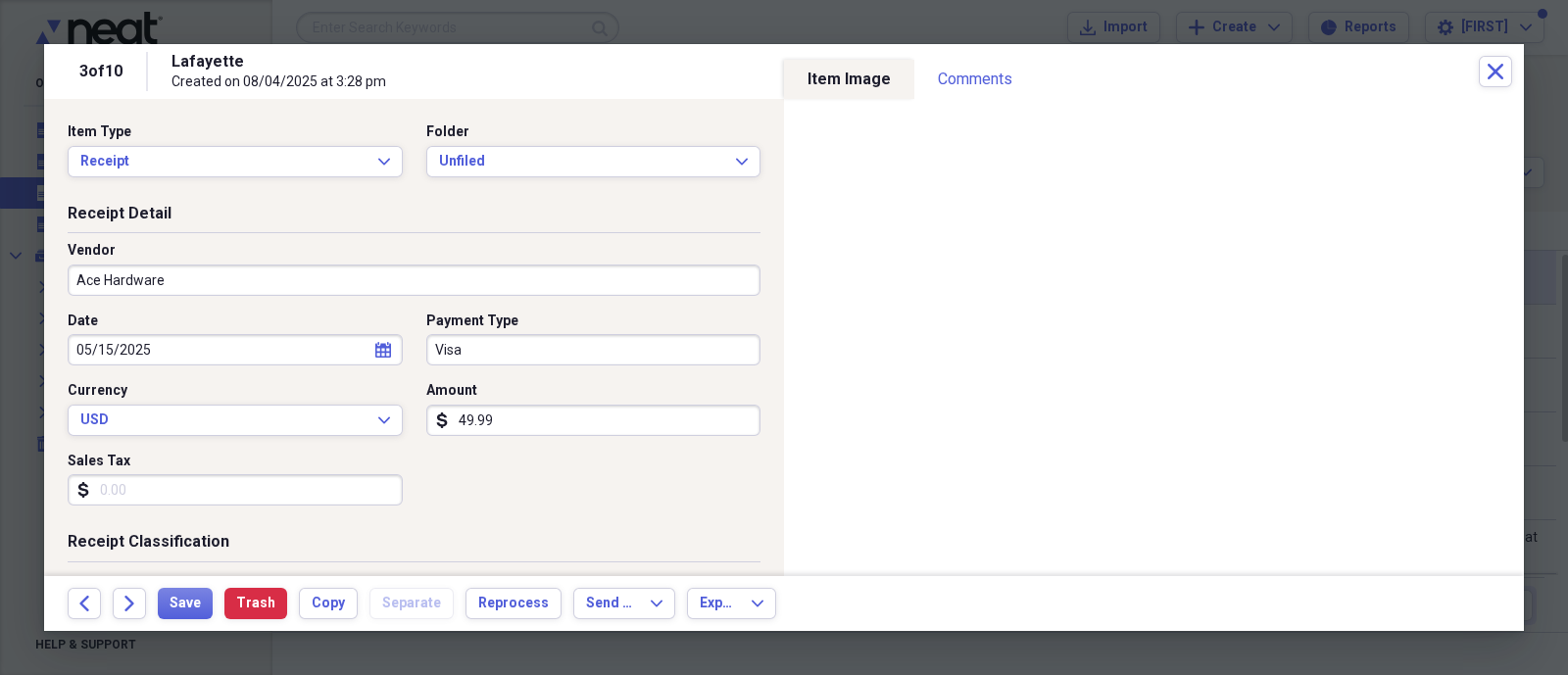 click on "49.99" at bounding box center [594, 420] 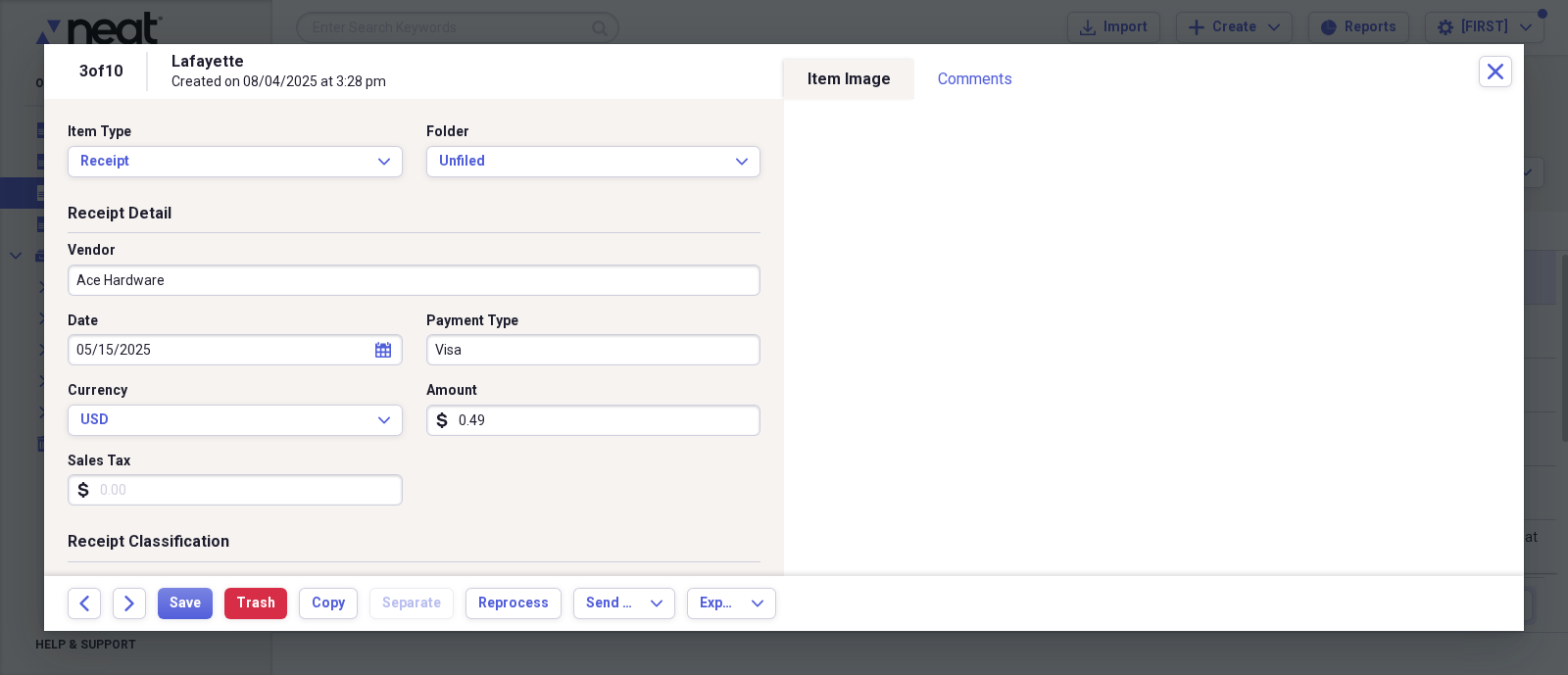 type on "0.04" 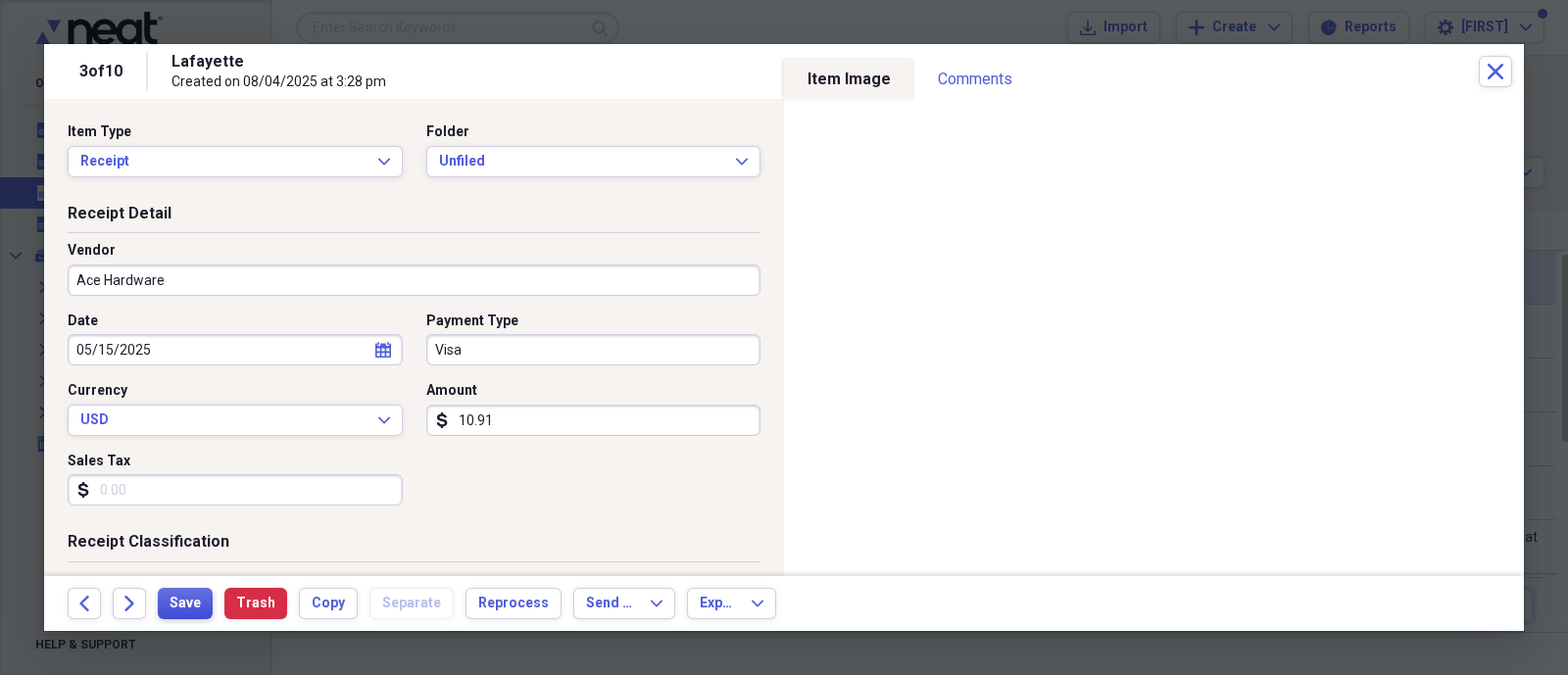 type on "10.91" 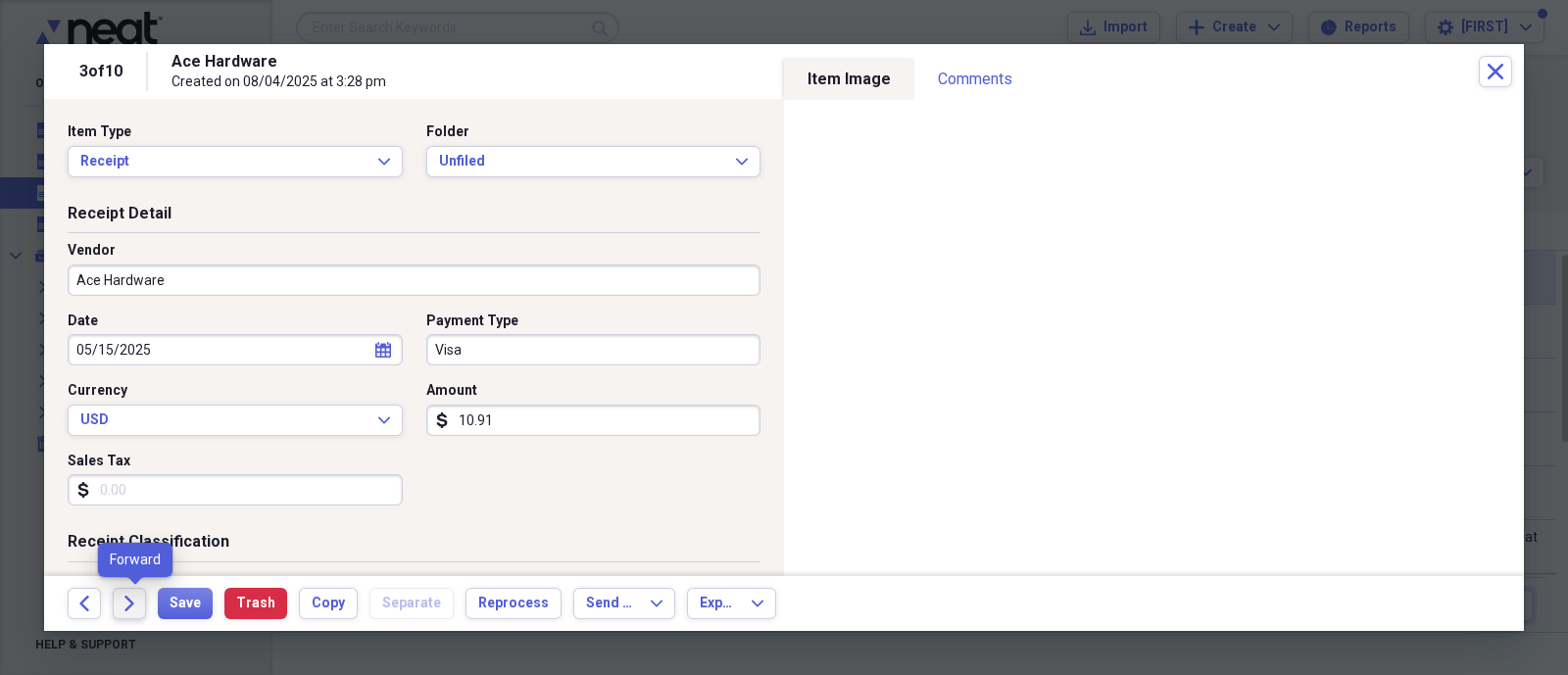 click 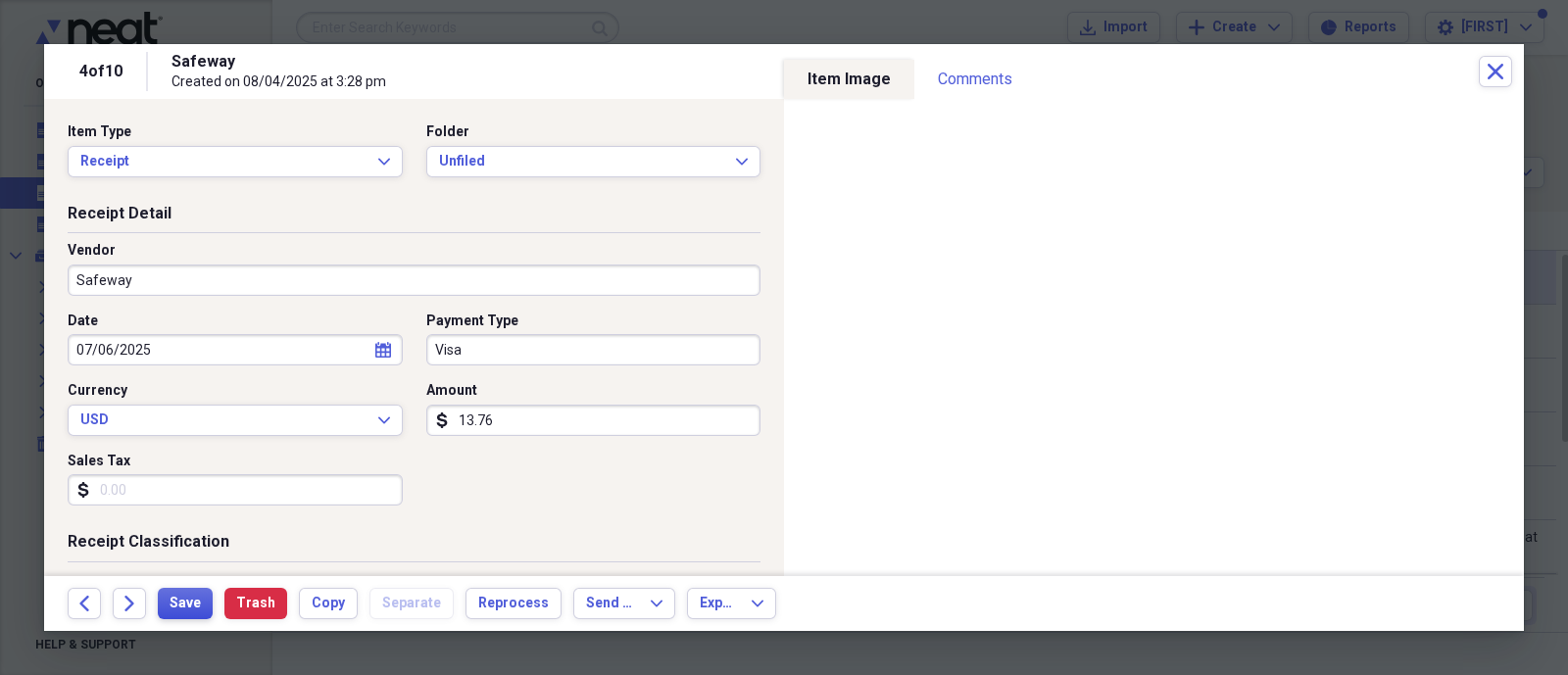 click on "Save" at bounding box center [185, 603] 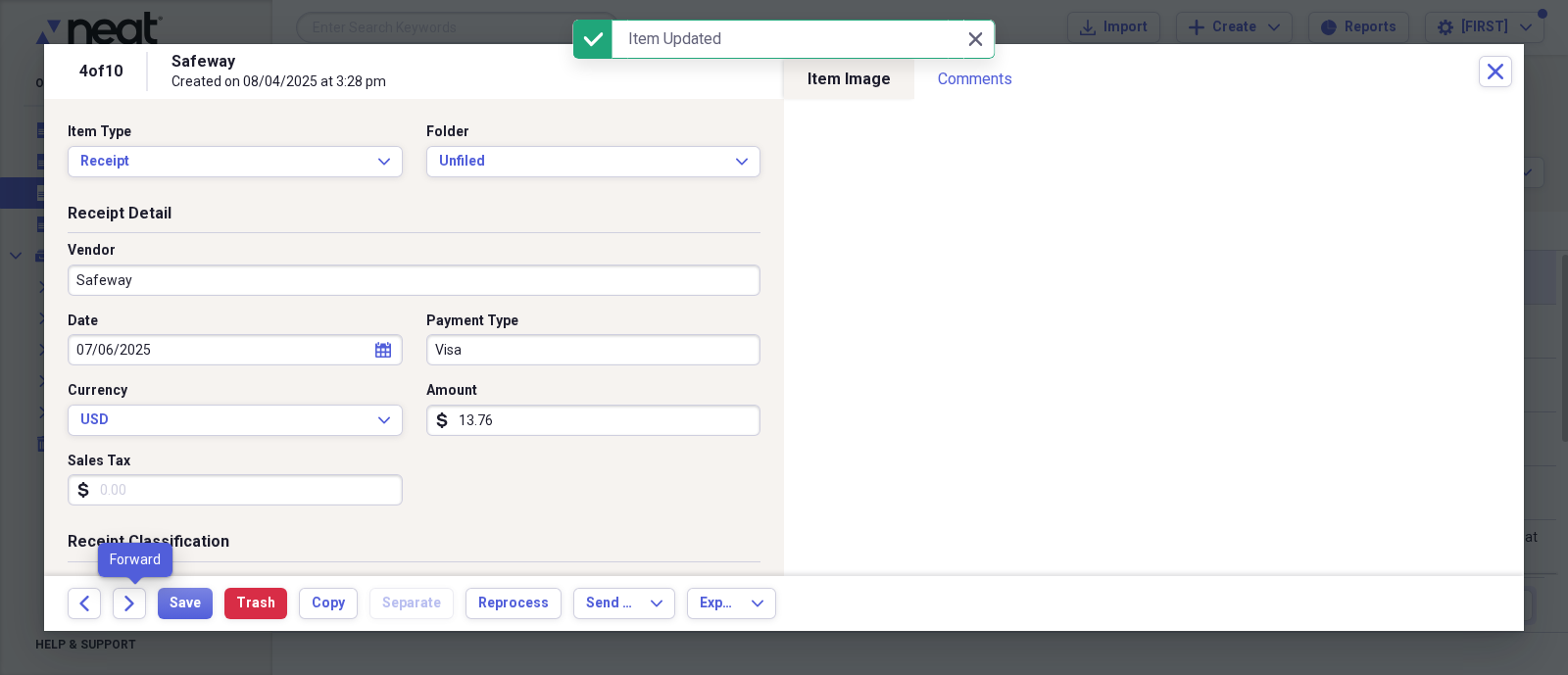 click on "Forward" at bounding box center (135, 603) 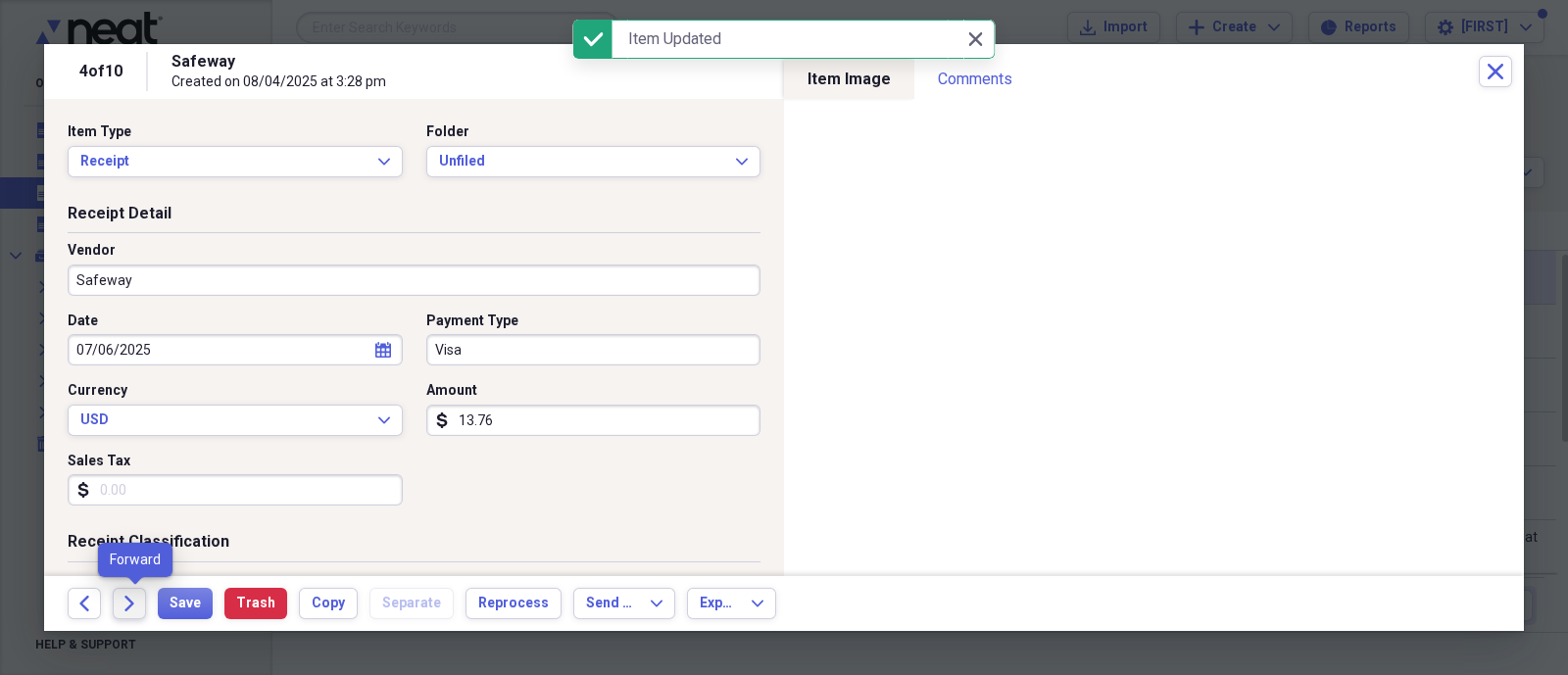 click on "Forward" 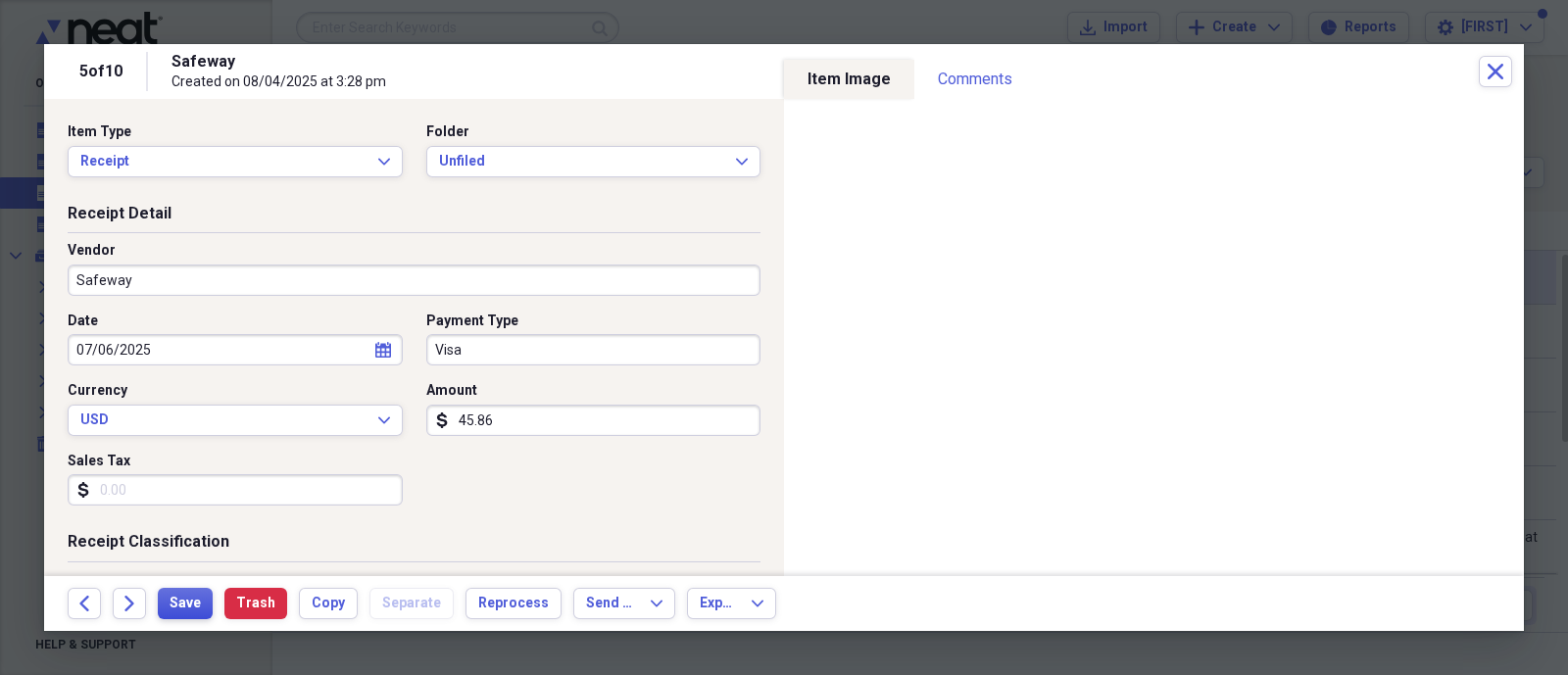 click on "Save" at bounding box center [185, 603] 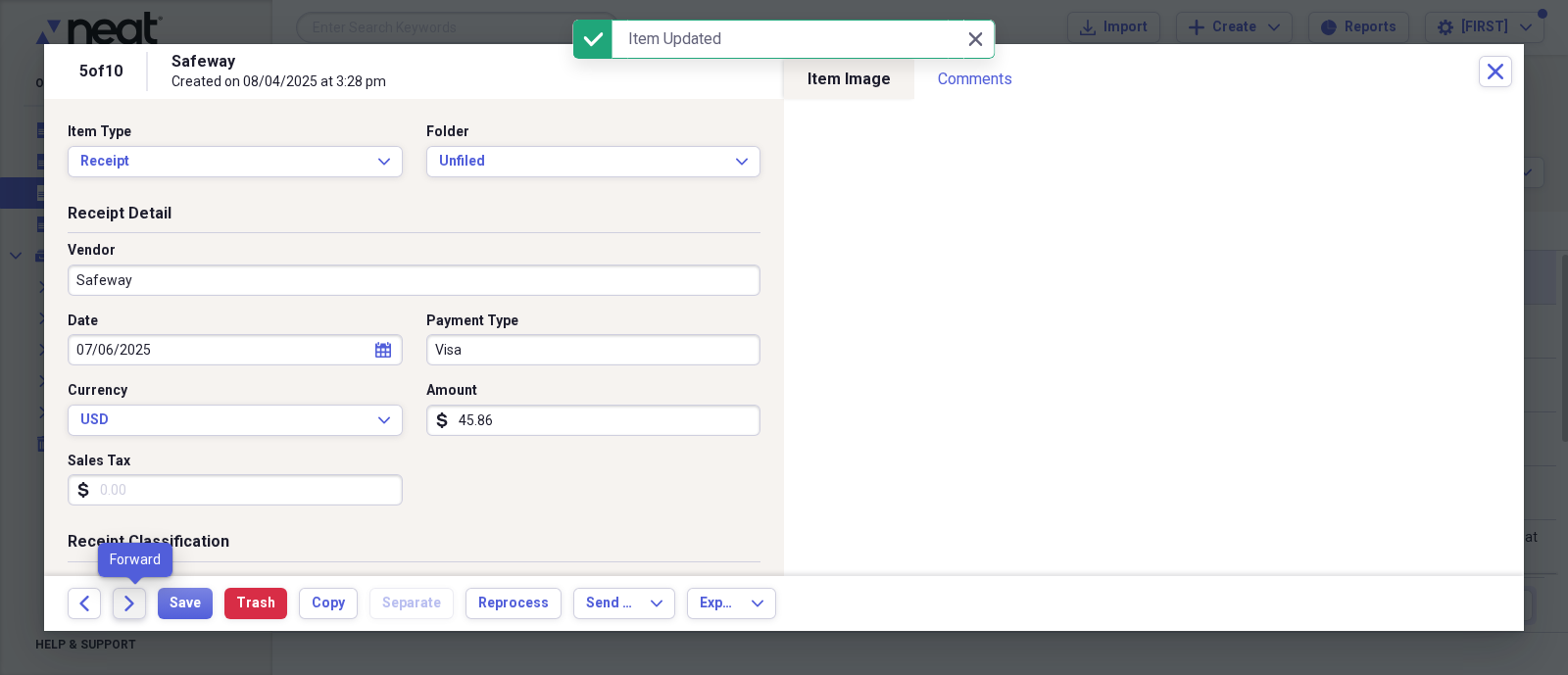 click on "Forward" at bounding box center [129, 603] 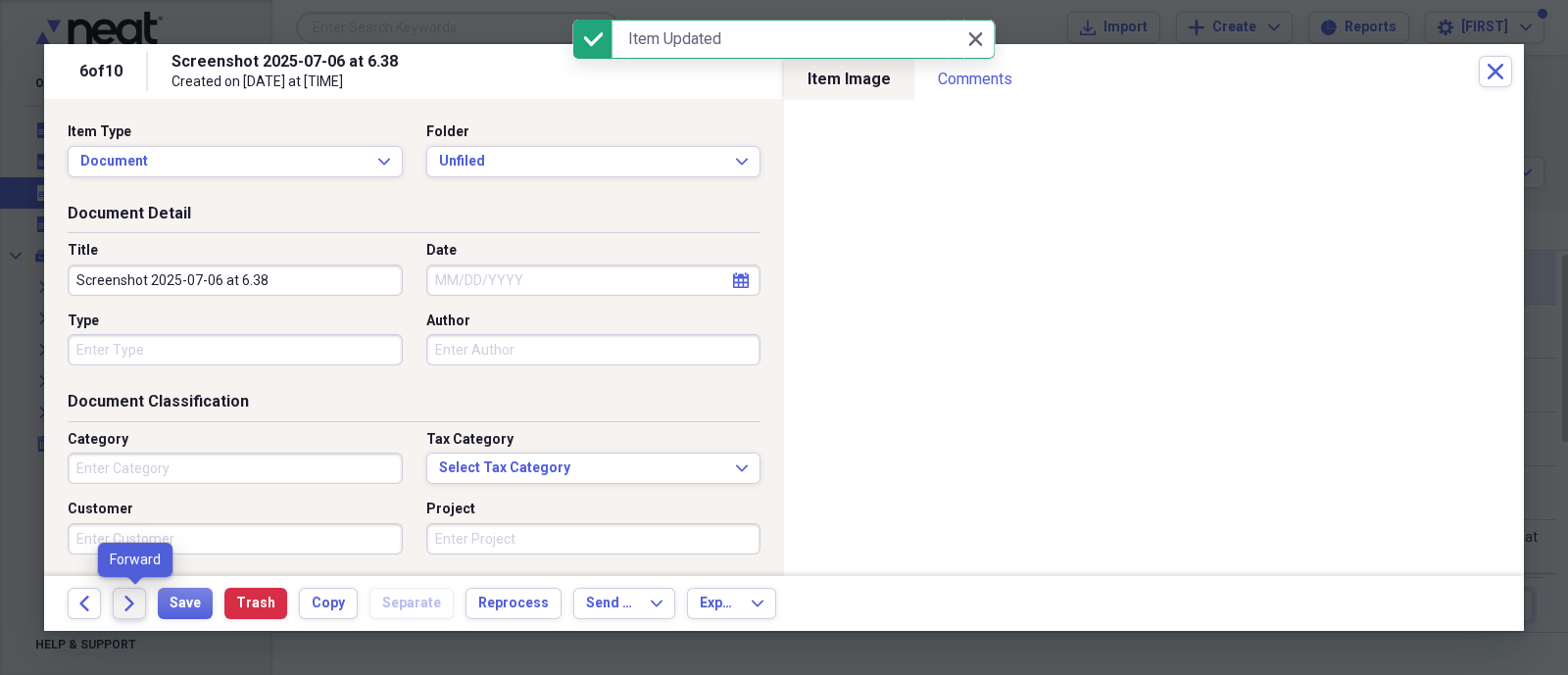 click on "Forward" at bounding box center (129, 603) 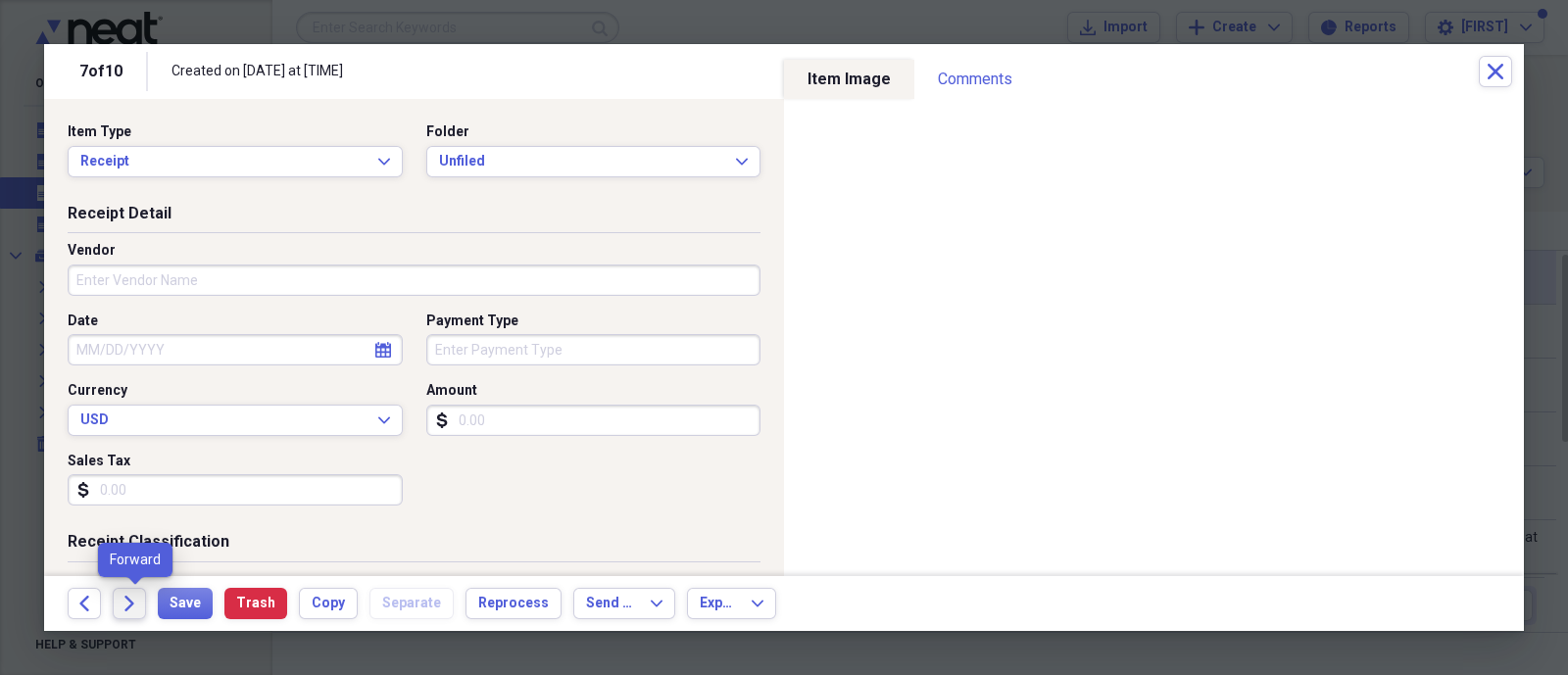 click on "Forward" at bounding box center (129, 603) 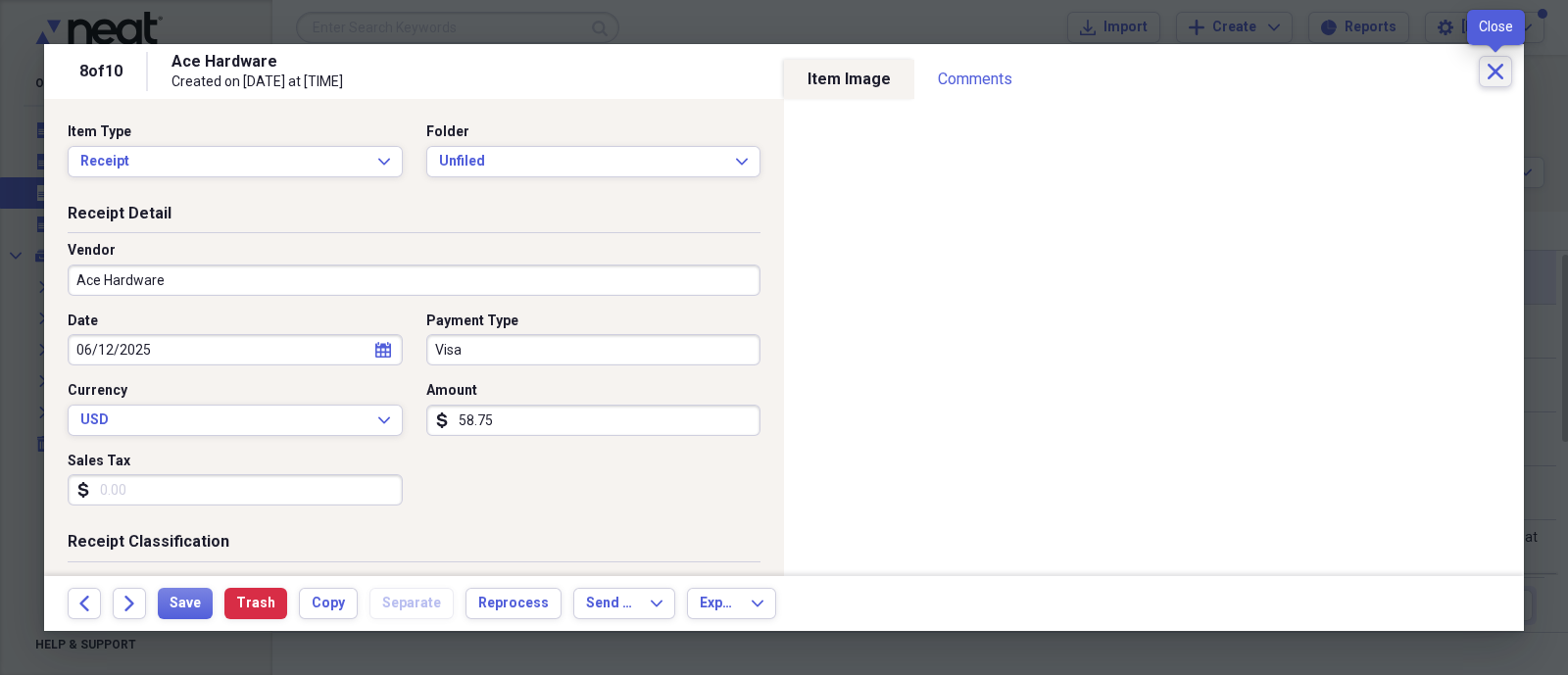 click on "Close" 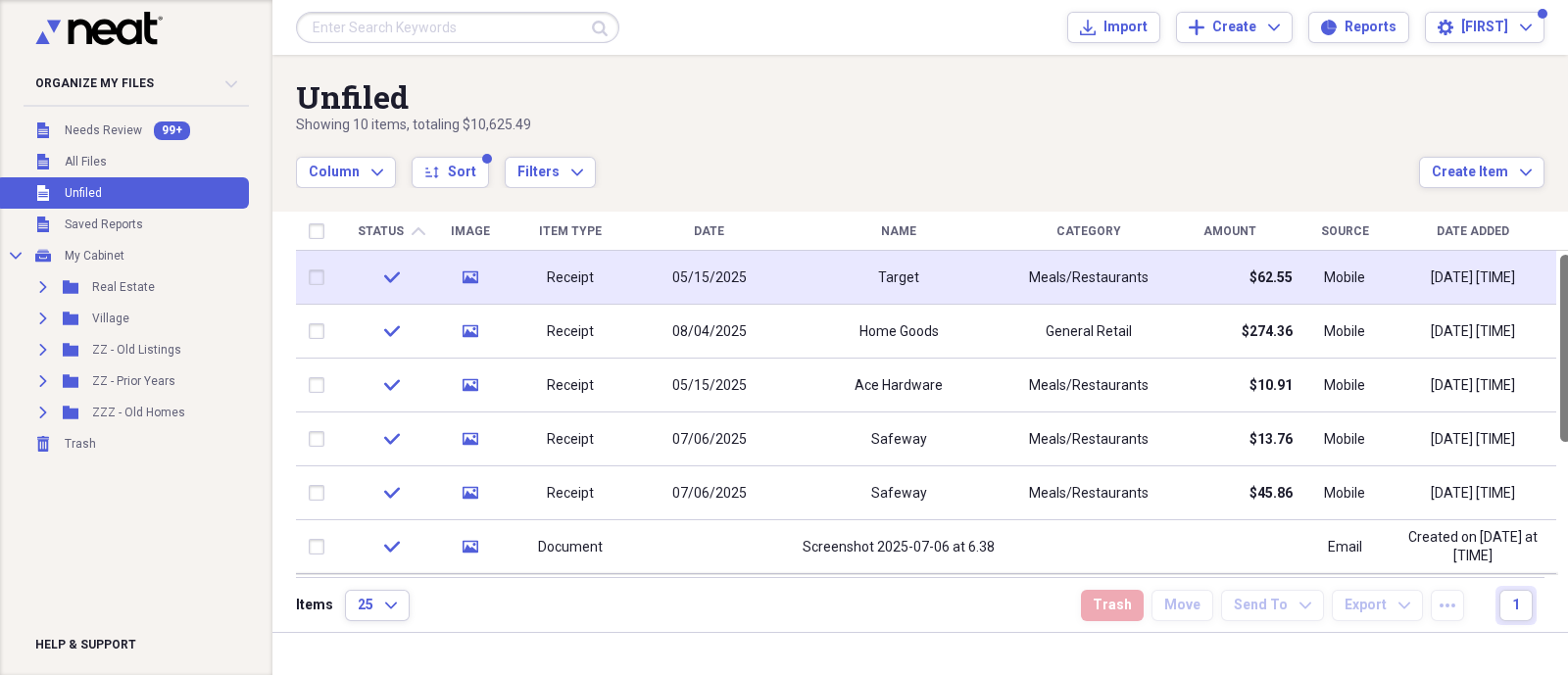 click at bounding box center (1565, 348) 